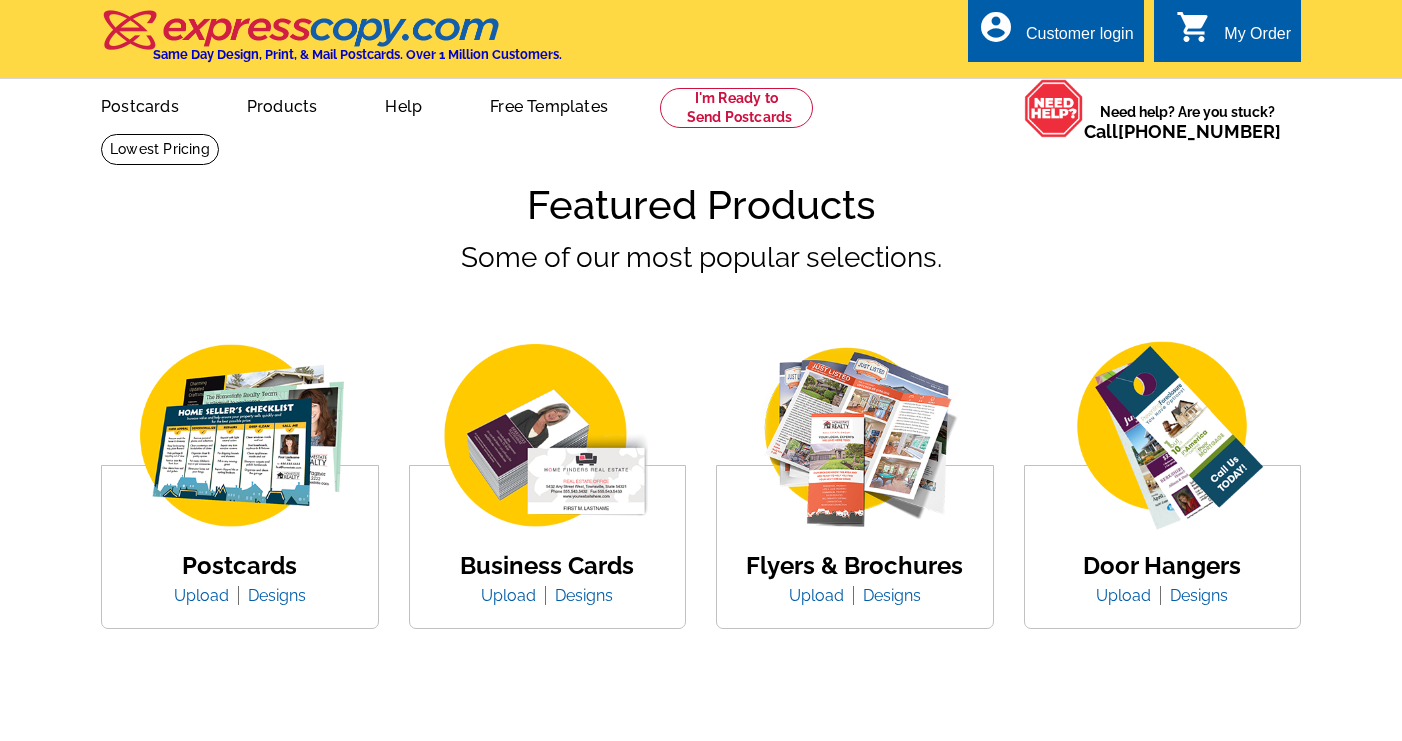 scroll, scrollTop: 0, scrollLeft: 0, axis: both 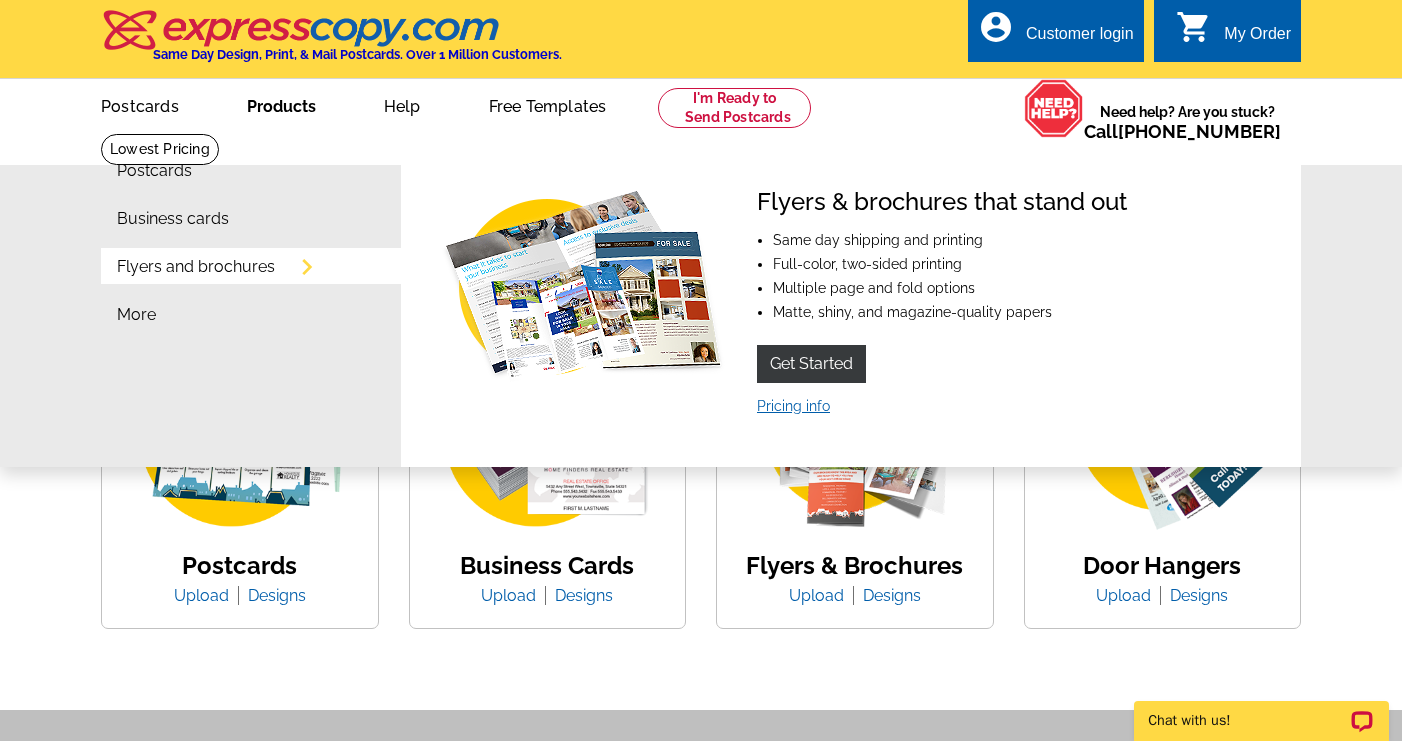 click on "Pricing info" at bounding box center [793, 406] 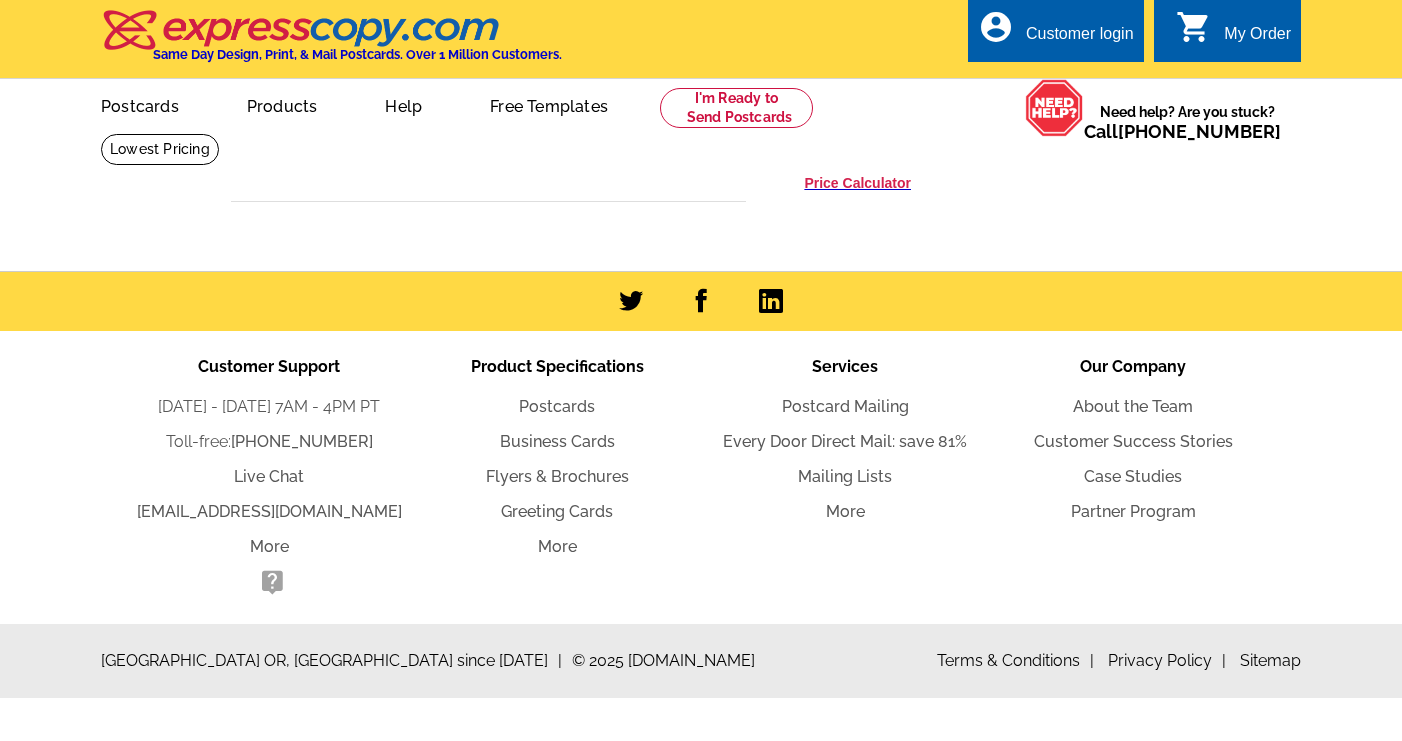 scroll, scrollTop: 0, scrollLeft: 0, axis: both 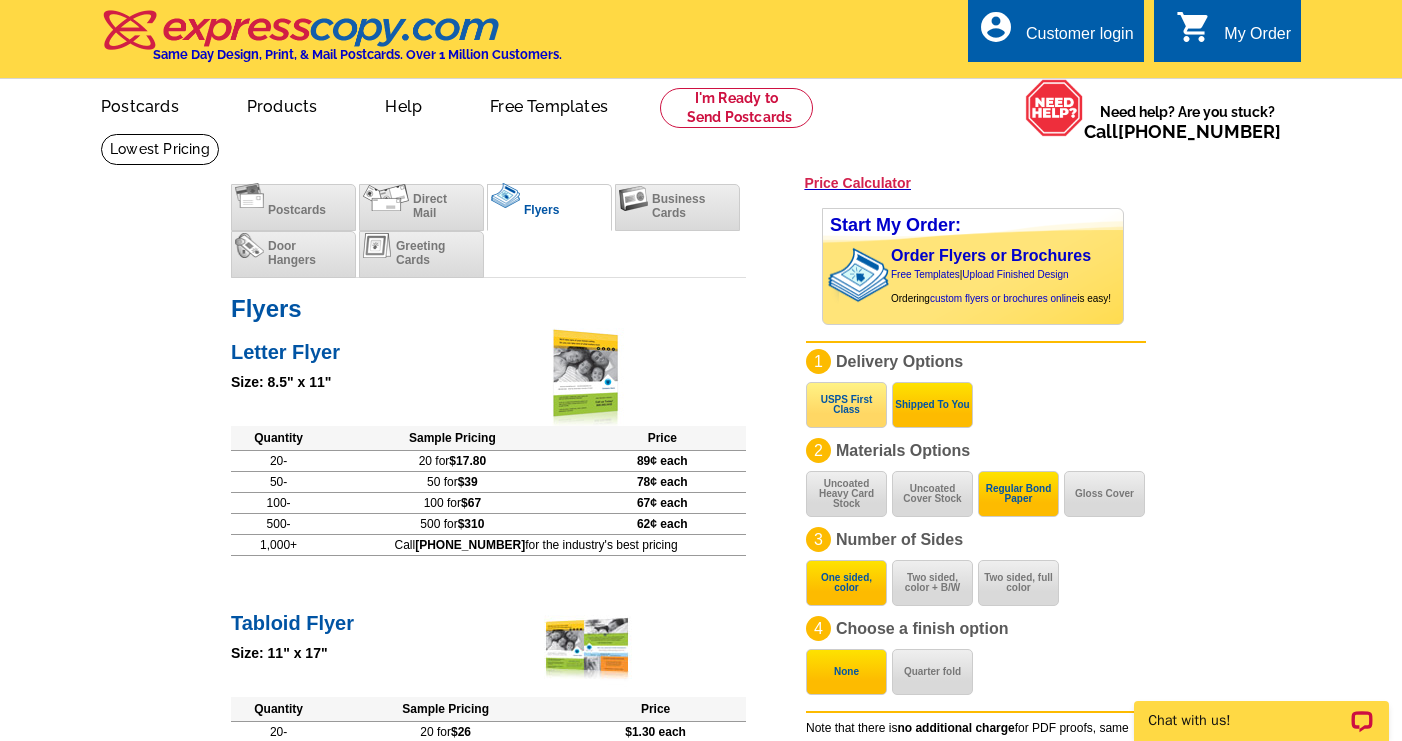 click on "USPS First Class" at bounding box center [846, 405] 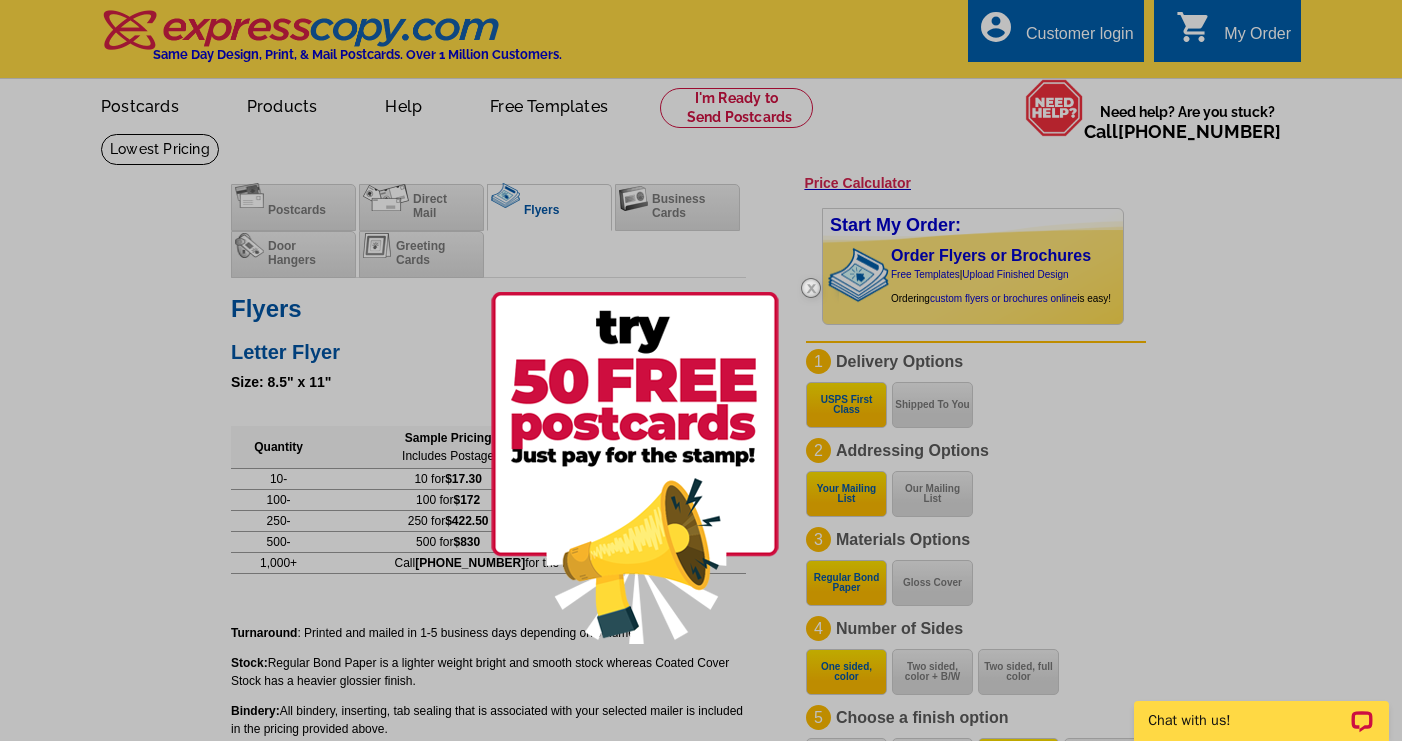 click at bounding box center [811, 288] 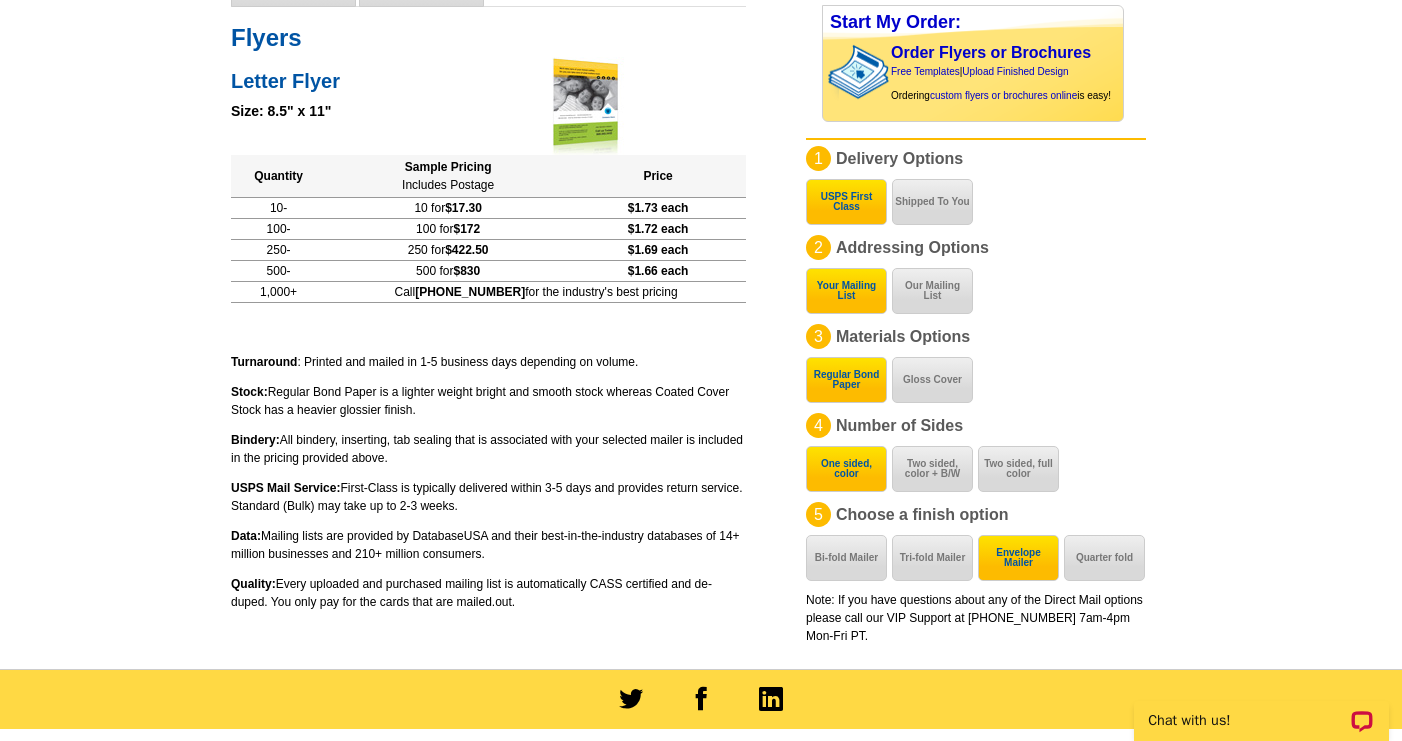 scroll, scrollTop: 275, scrollLeft: 0, axis: vertical 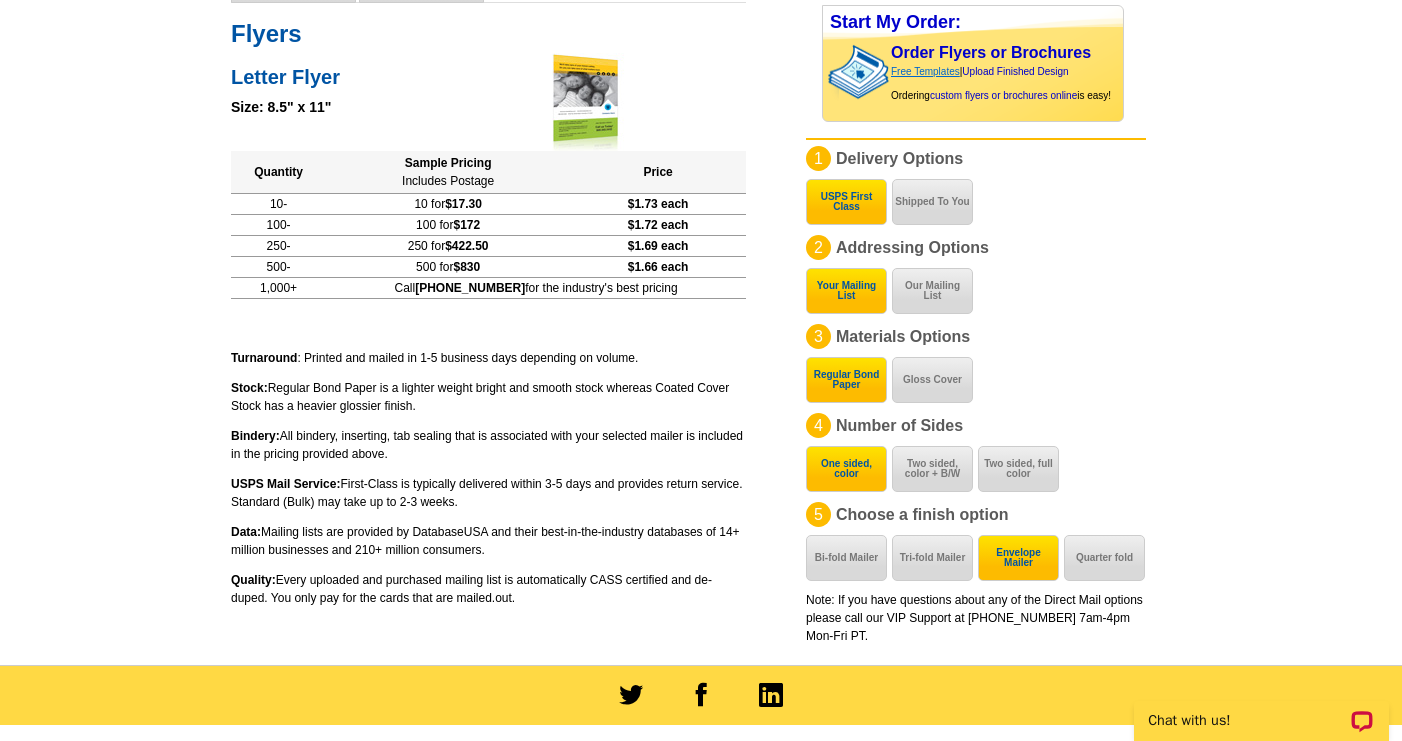 click on "Free Templates" at bounding box center [925, 71] 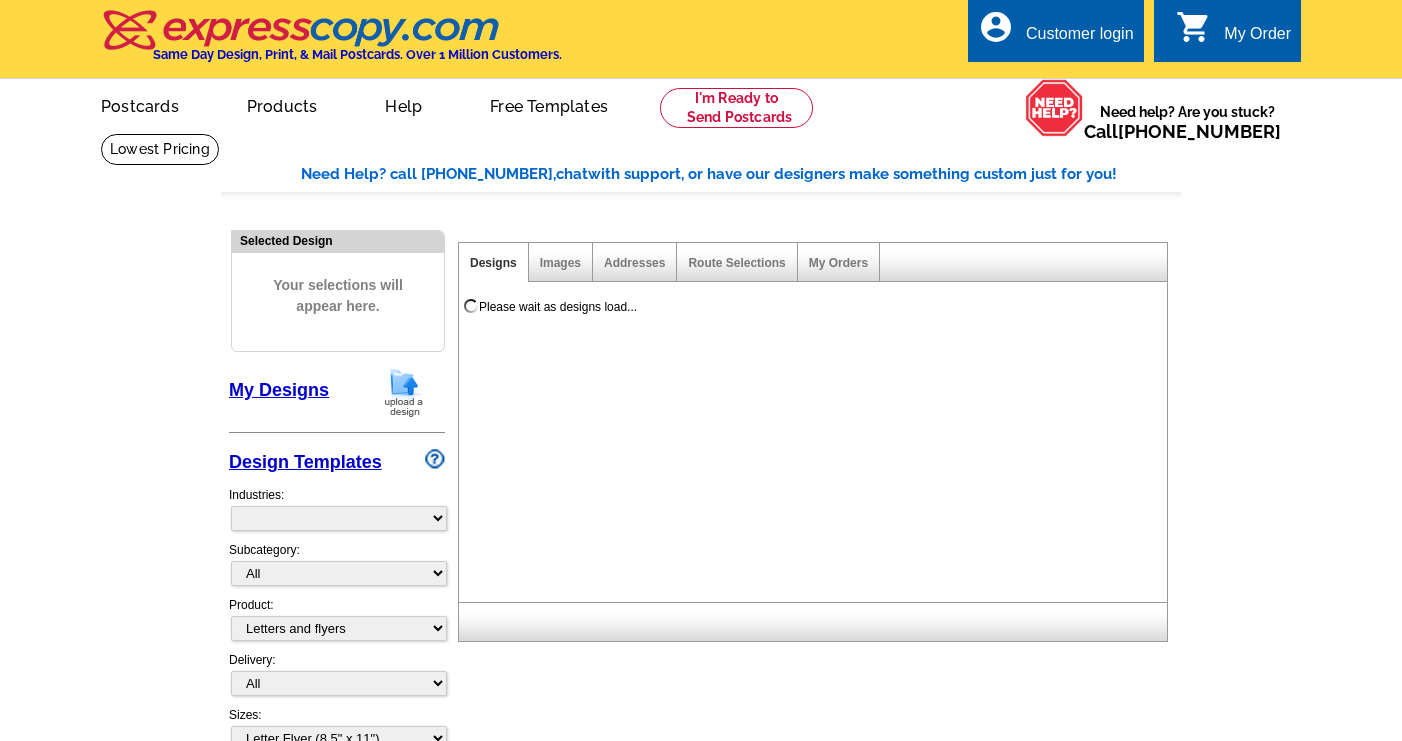 select on "2" 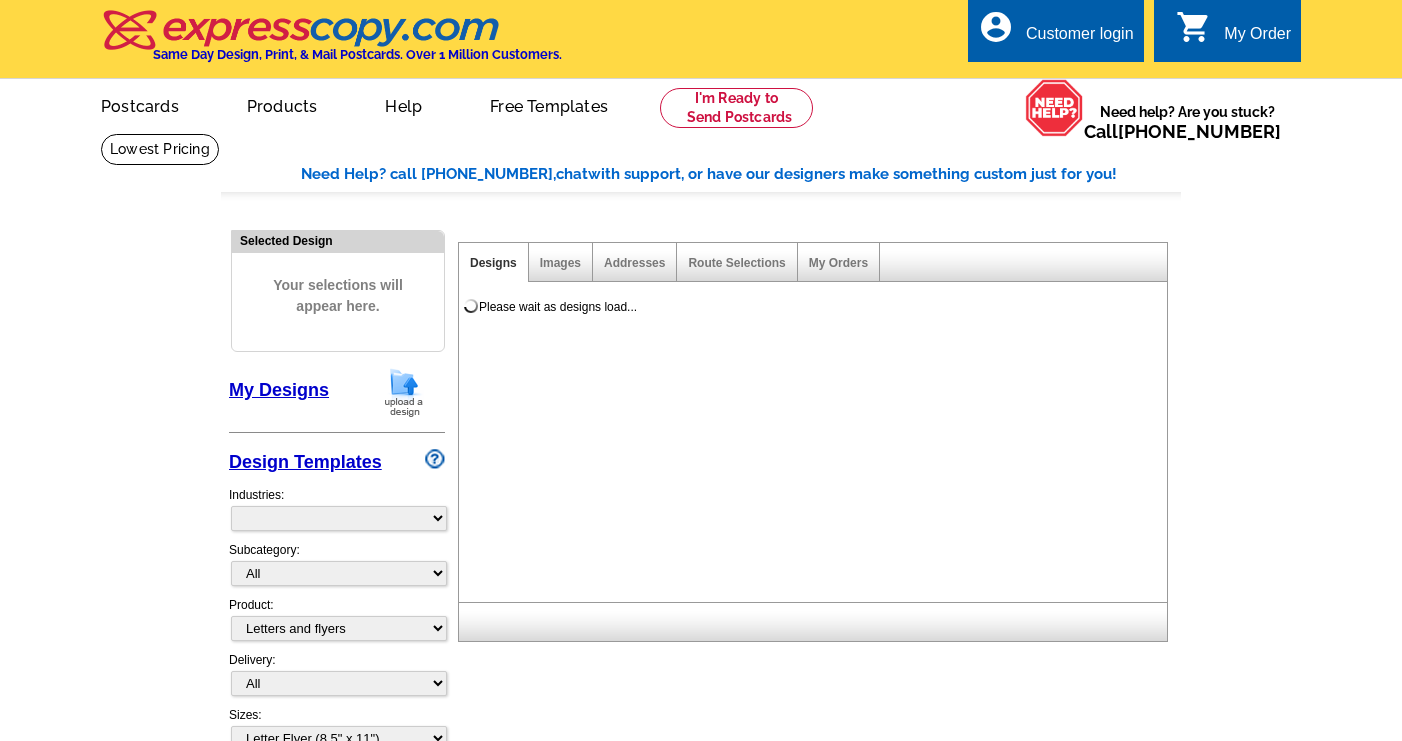 select on "6" 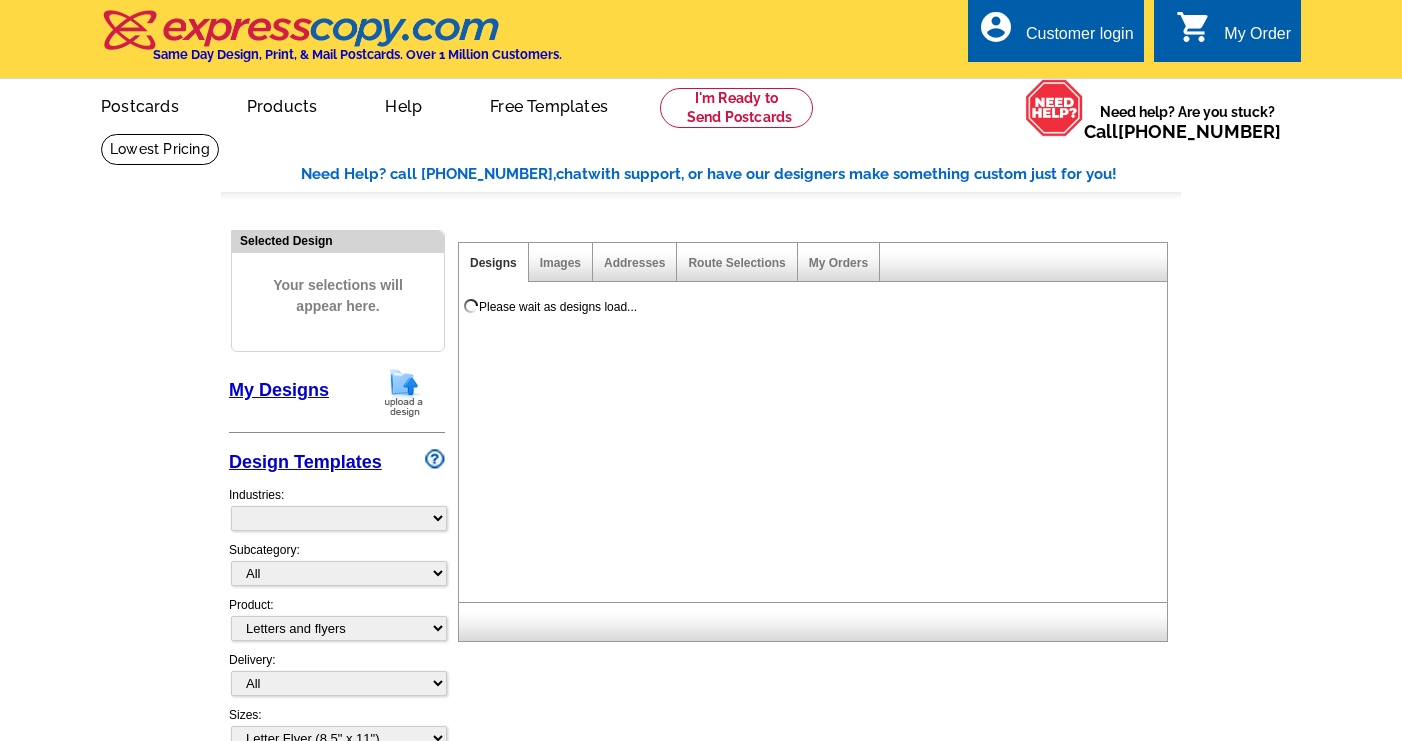 scroll, scrollTop: 0, scrollLeft: 0, axis: both 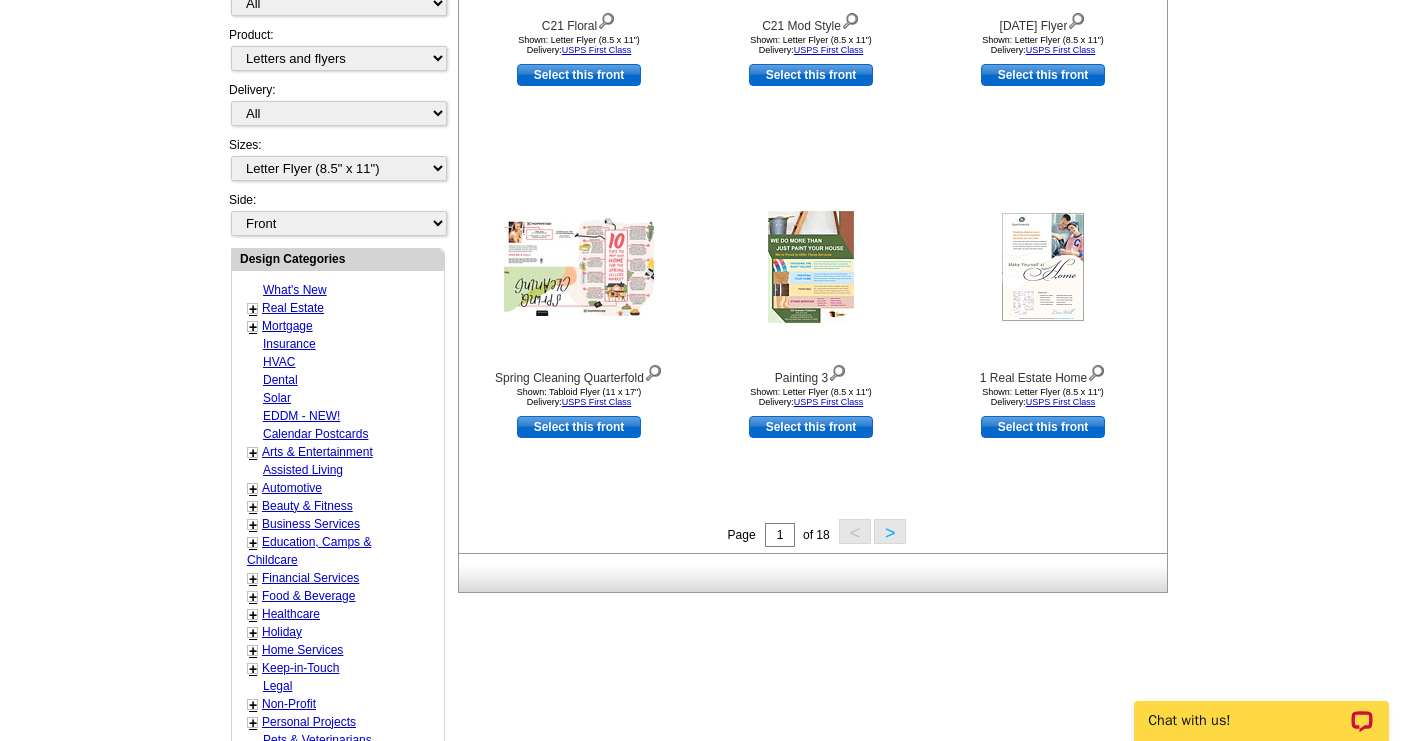click on "+" at bounding box center (253, 309) 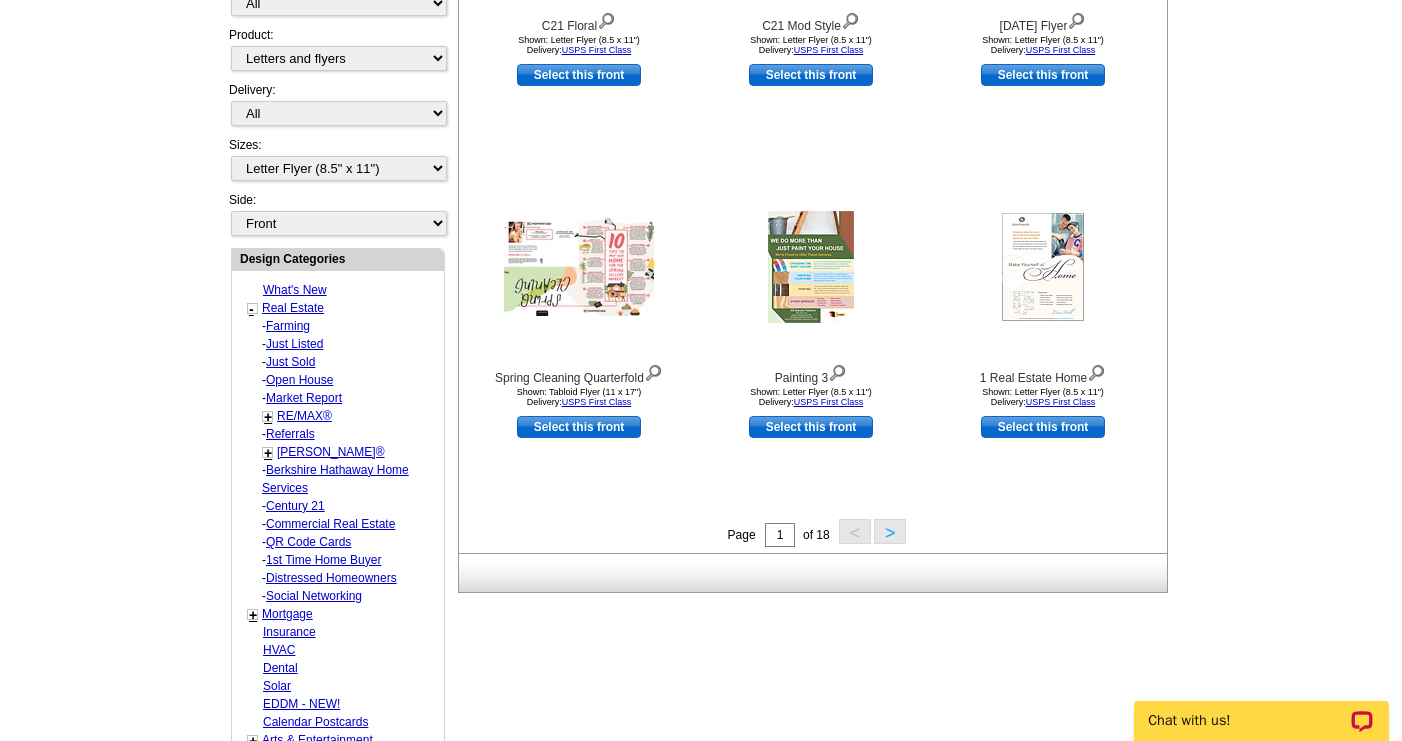 click on "Just Sold" at bounding box center [288, 326] 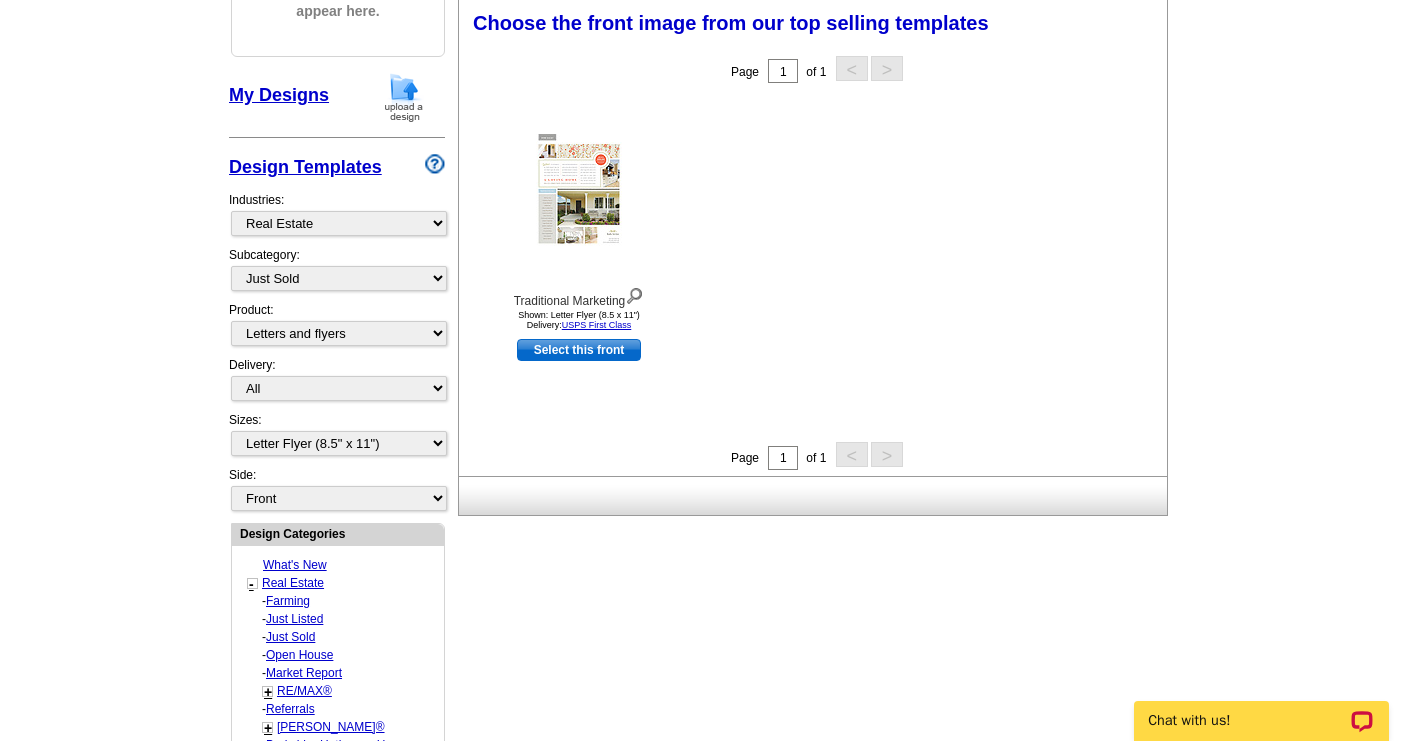 scroll, scrollTop: 294, scrollLeft: 0, axis: vertical 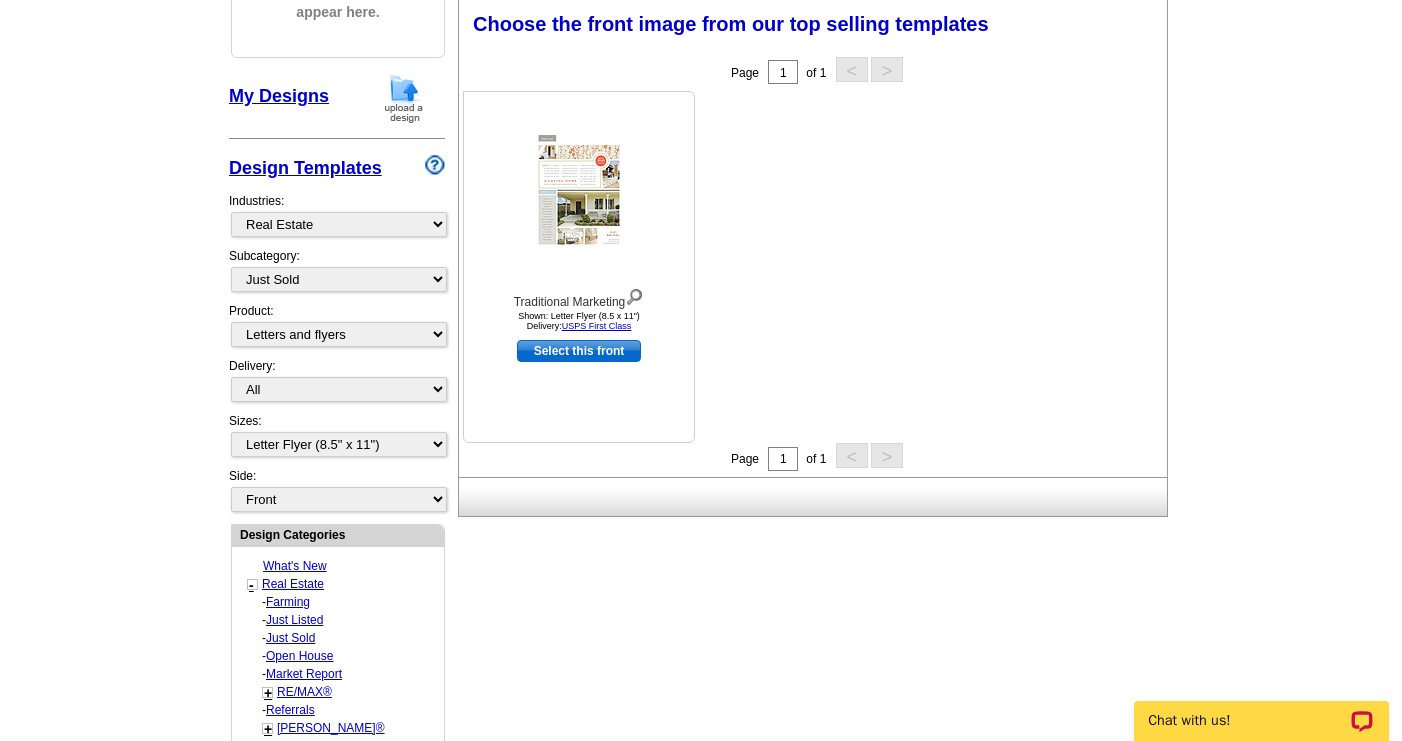 click at bounding box center (579, 191) 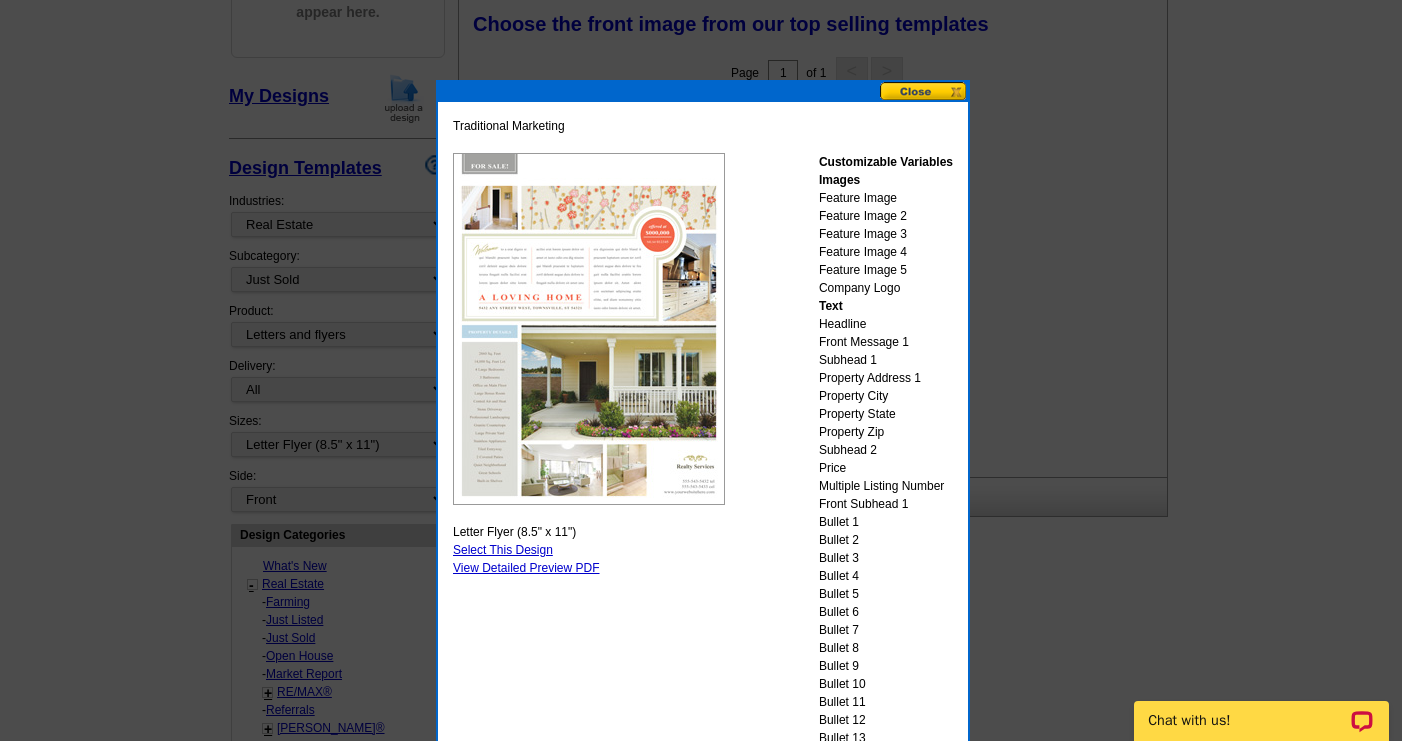 click at bounding box center (924, 91) 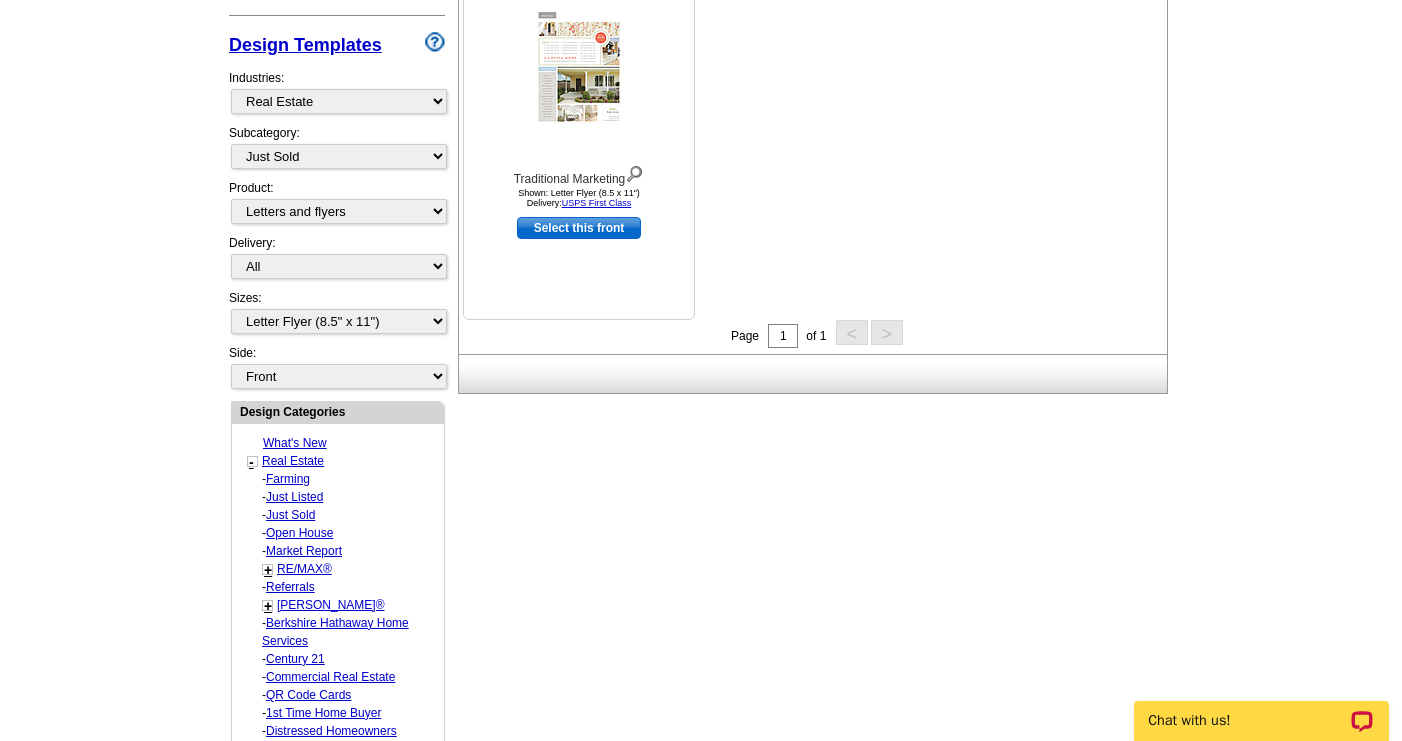 scroll, scrollTop: 418, scrollLeft: 0, axis: vertical 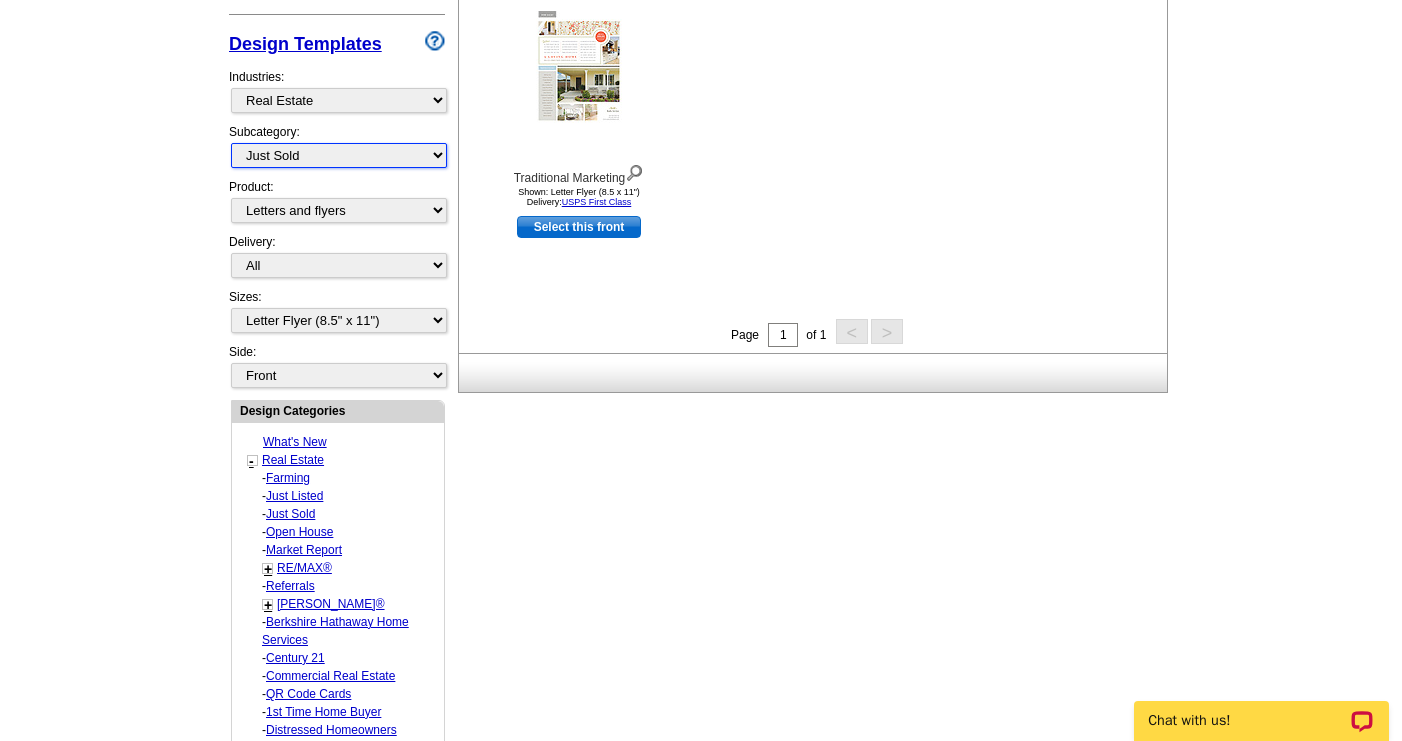click on "All RE/MAX® Referrals Keller Williams® Berkshire Hathaway Home Services Century 21 Commercial Real Estate QR Code Cards 1st Time Home Buyer Distressed Homeowners Social Networking Farming Just Listed Just Sold Open House Market Report" at bounding box center (339, 155) 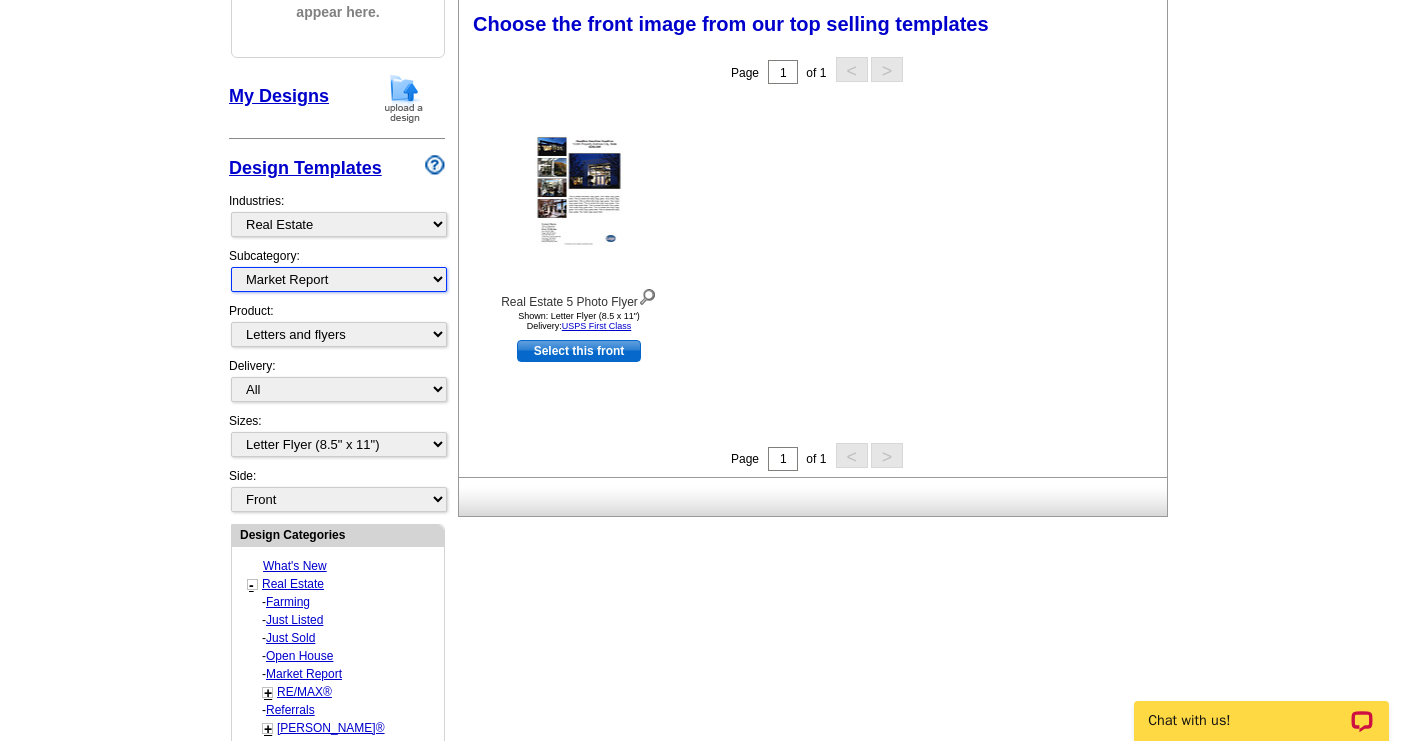 scroll, scrollTop: 294, scrollLeft: 0, axis: vertical 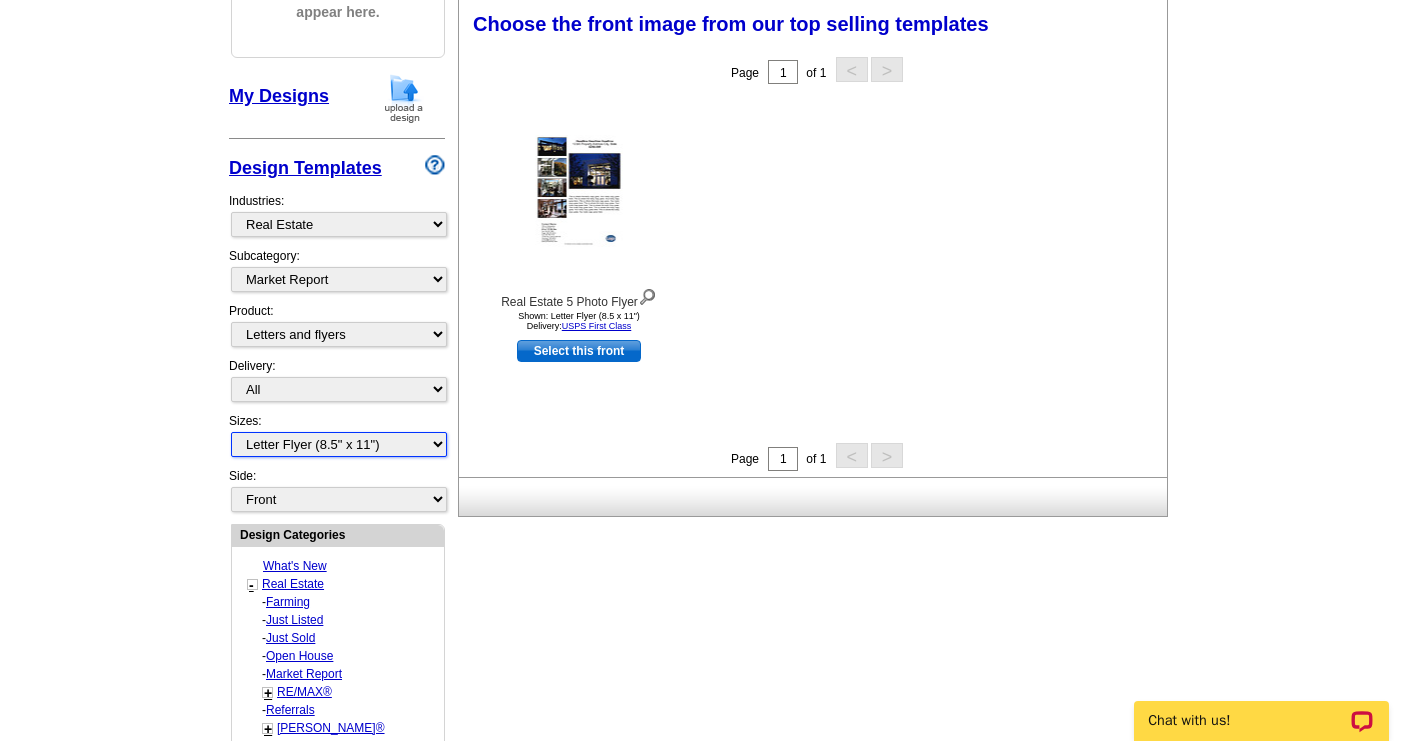 click on "All Letter Flyer (8.5" x 11") Tabloid Flyer (11" x 17")" at bounding box center (339, 444) 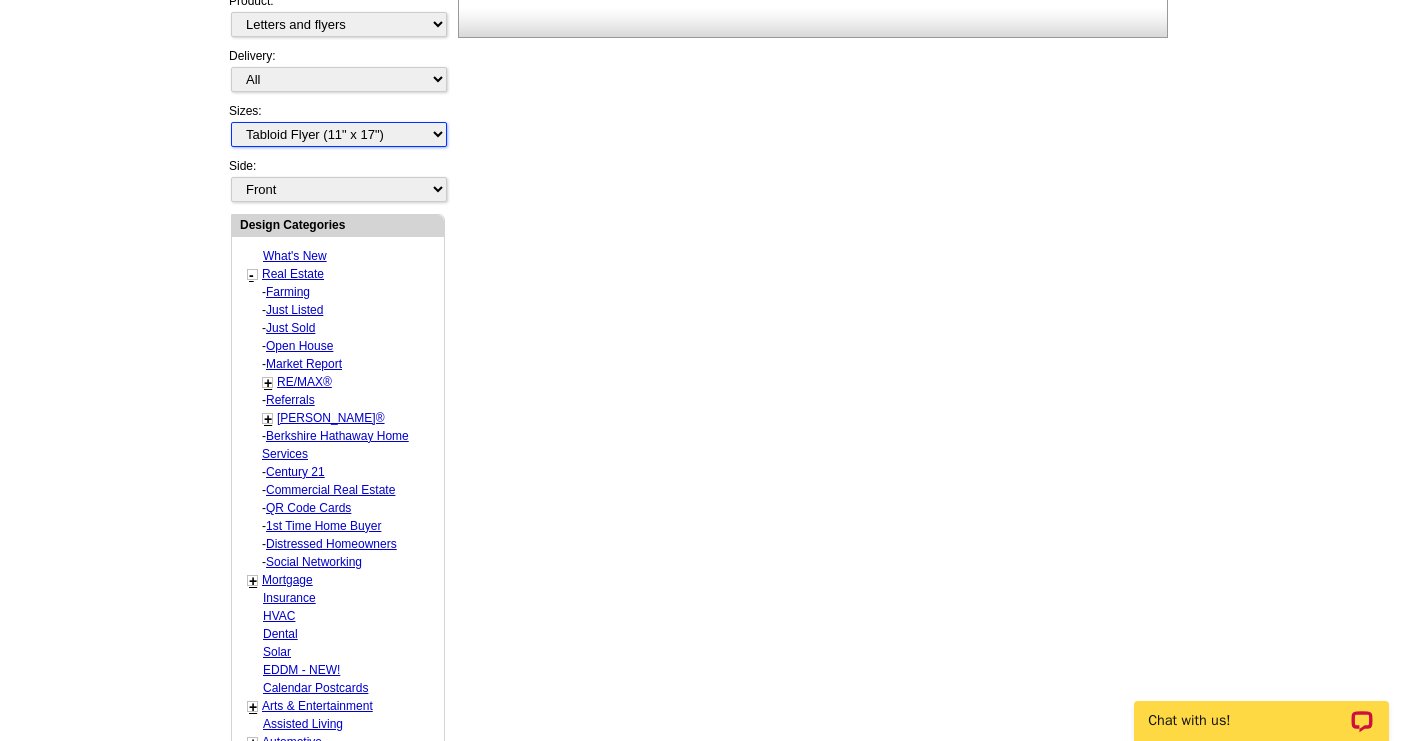 scroll, scrollTop: 605, scrollLeft: 0, axis: vertical 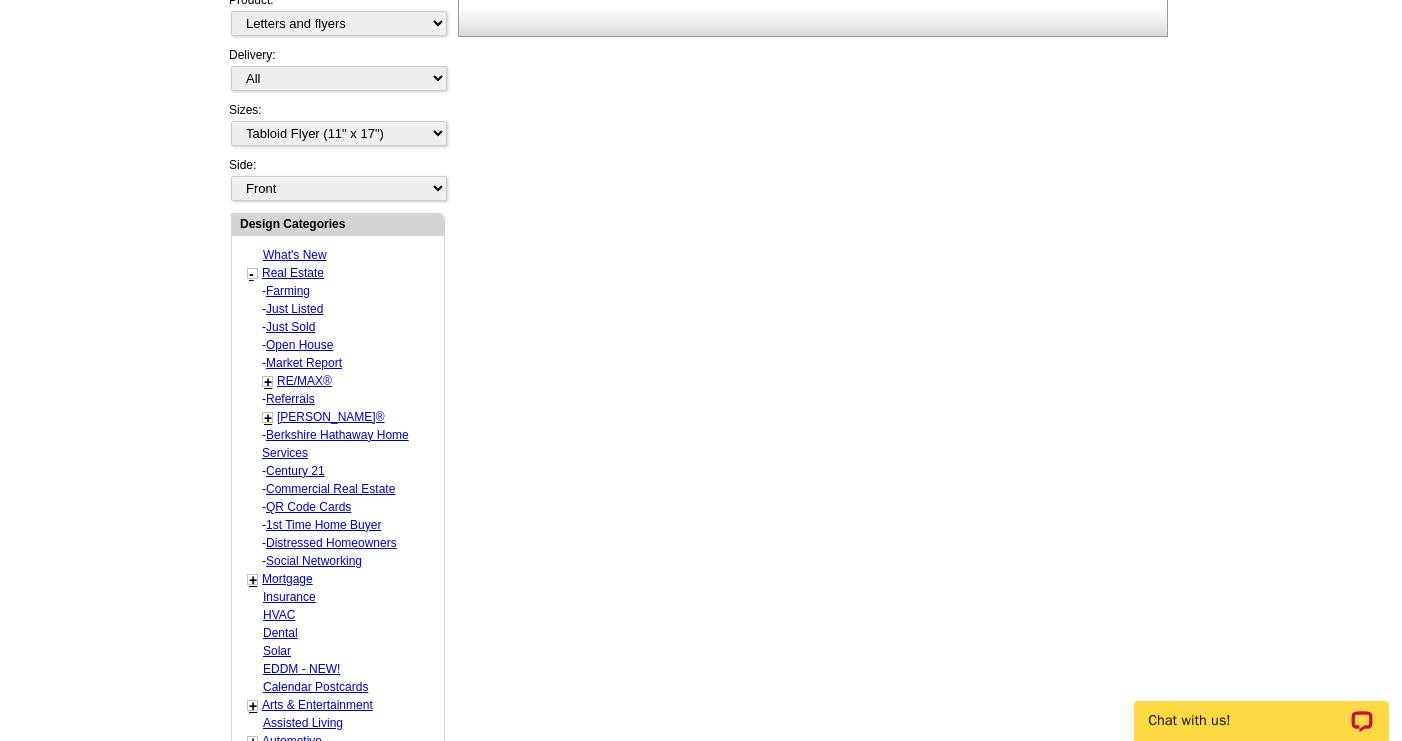 click on "1st Time Home Buyer" at bounding box center (288, 291) 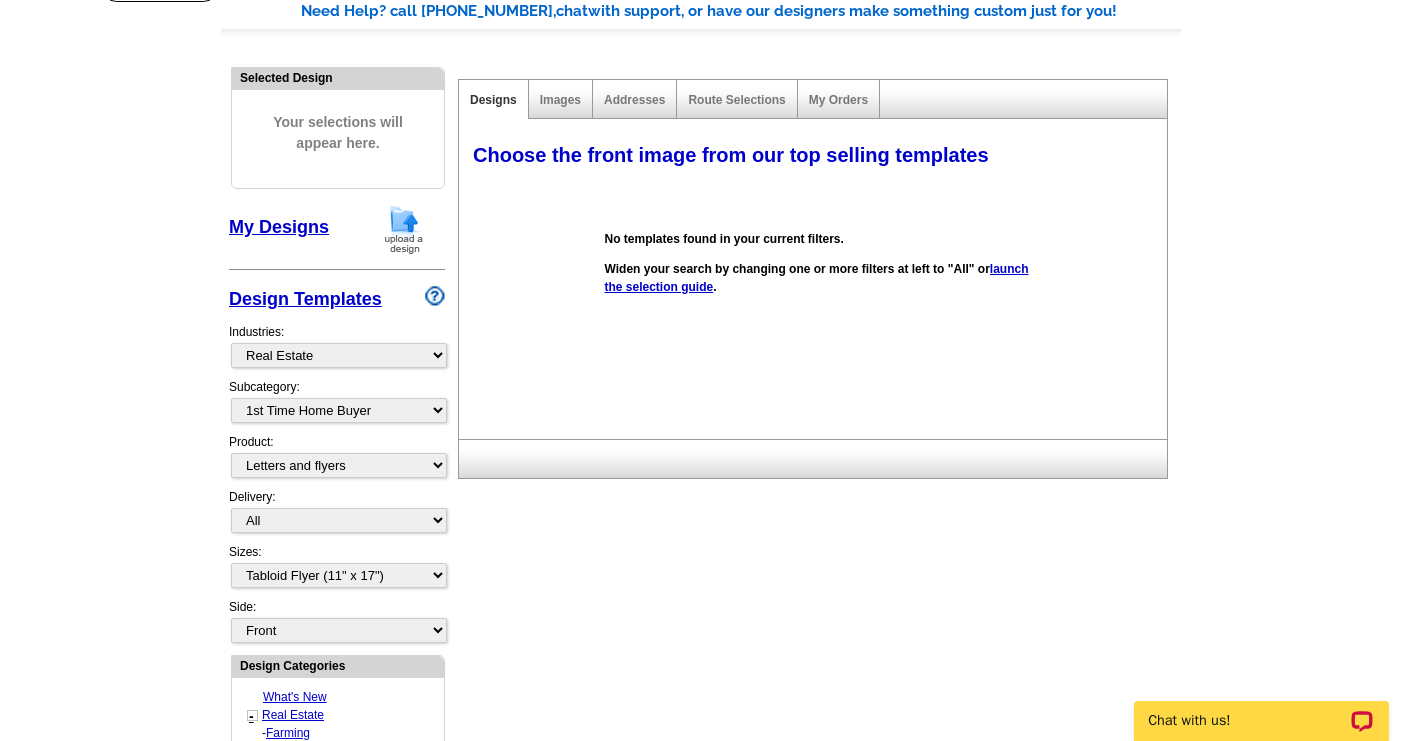 scroll, scrollTop: 0, scrollLeft: 0, axis: both 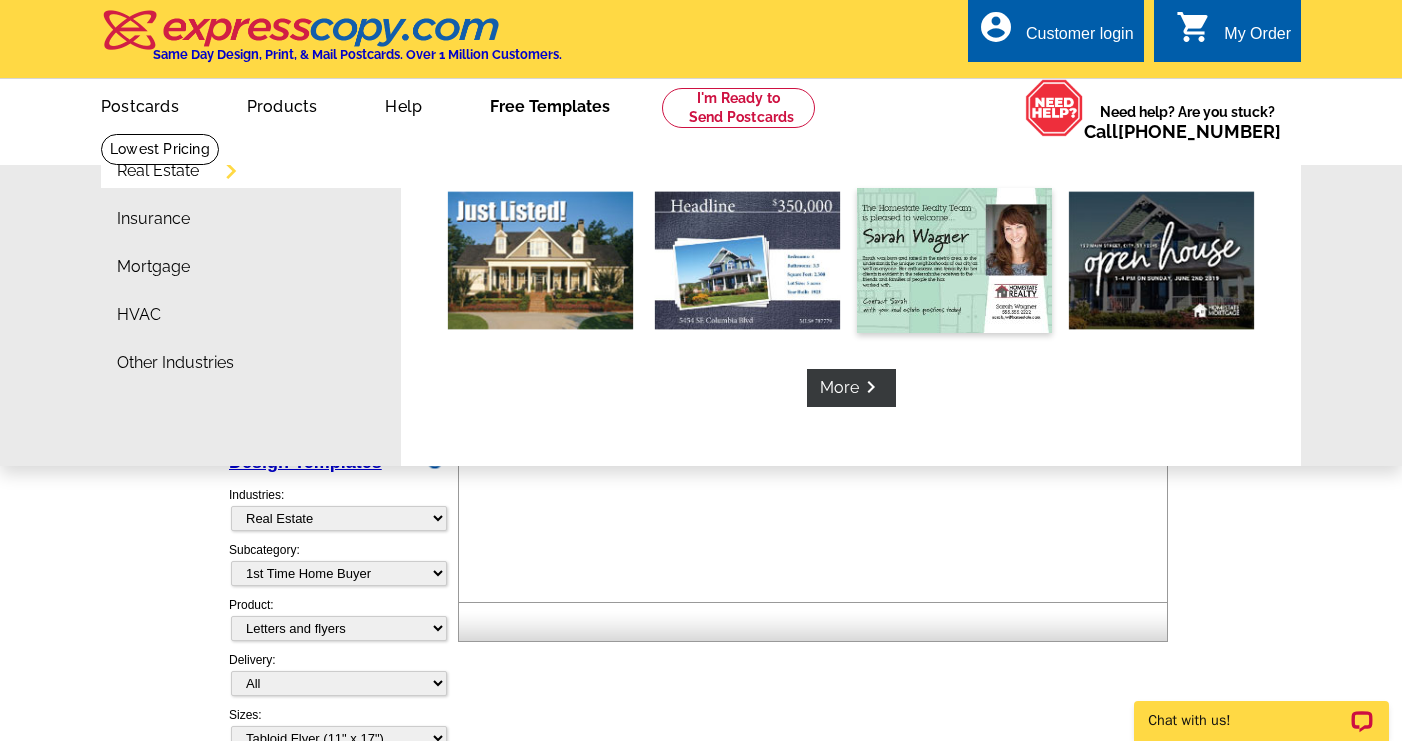 click at bounding box center [954, 260] 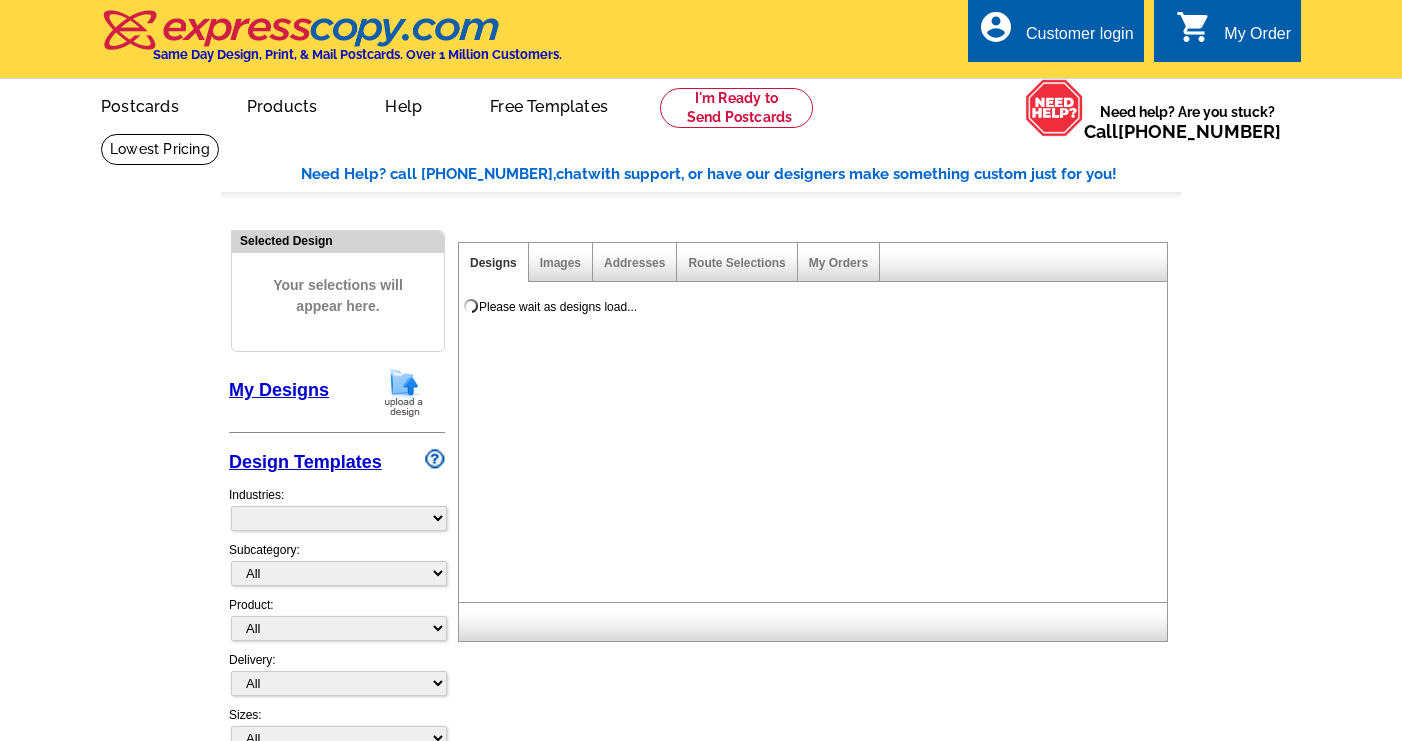 scroll, scrollTop: 0, scrollLeft: 0, axis: both 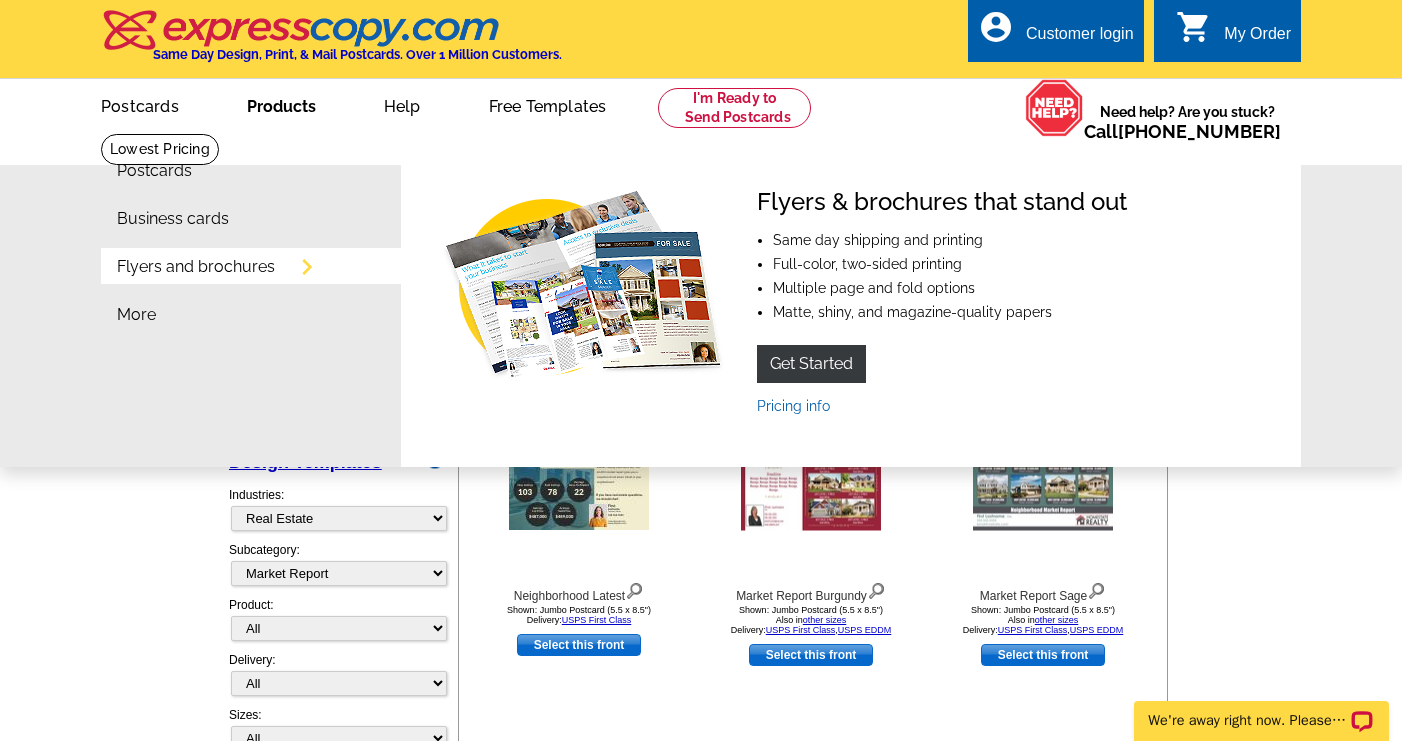 click on "Flyers and brochures" at bounding box center [259, 272] 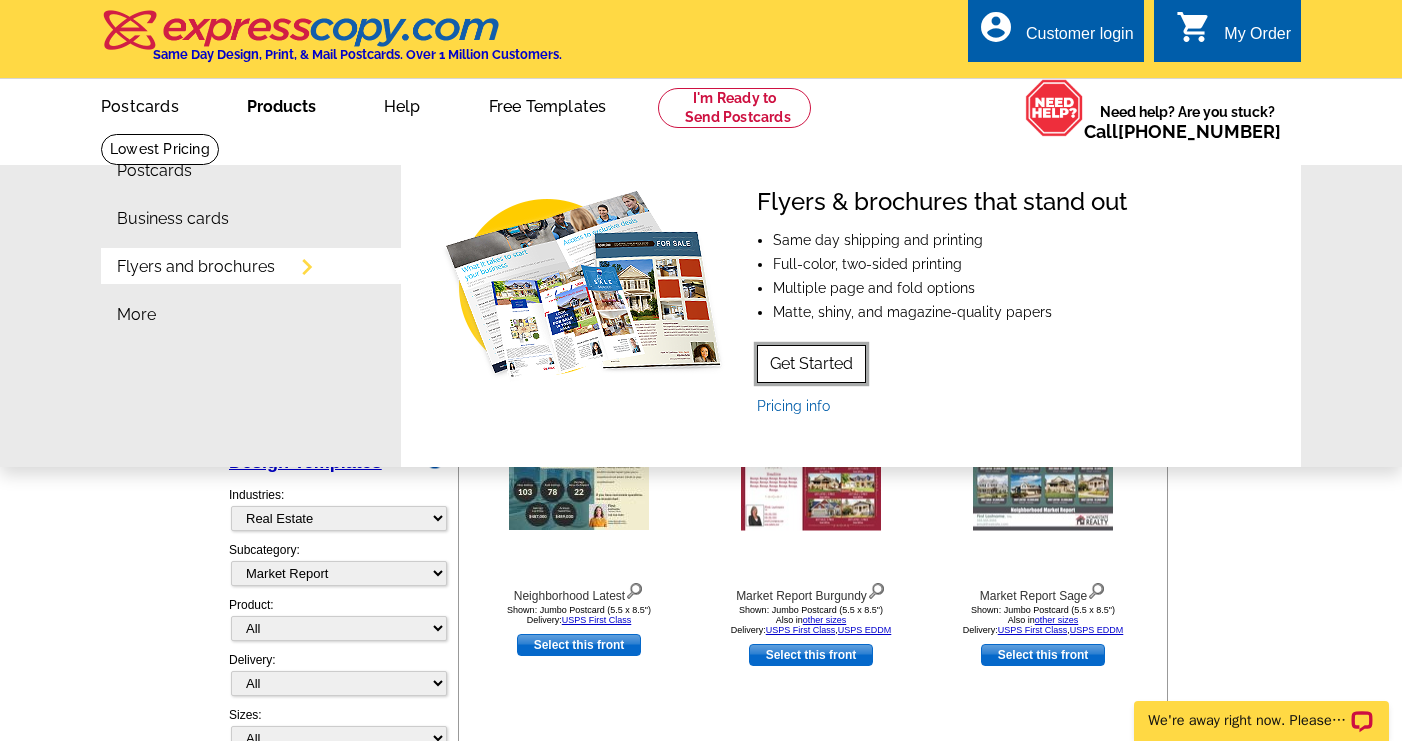 click on "Get Started" at bounding box center (811, 364) 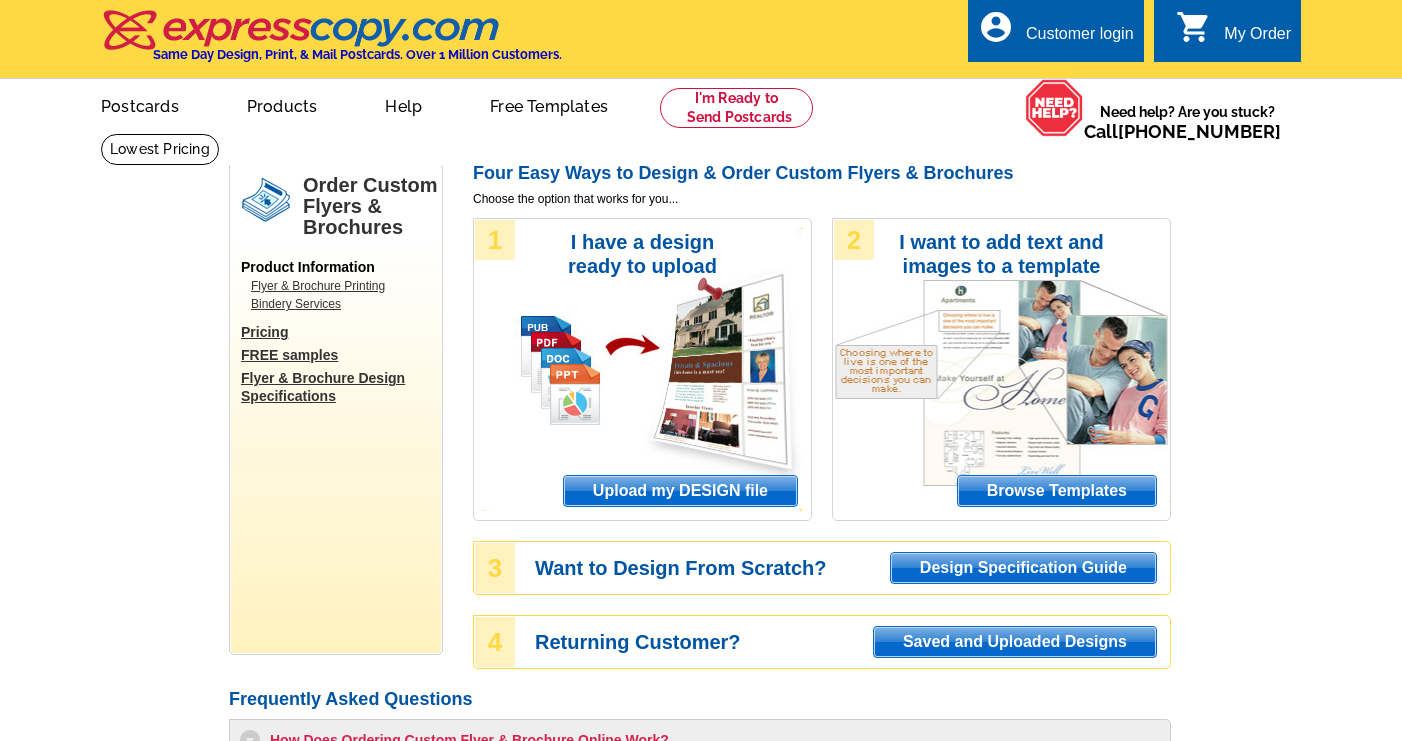 scroll, scrollTop: 0, scrollLeft: 0, axis: both 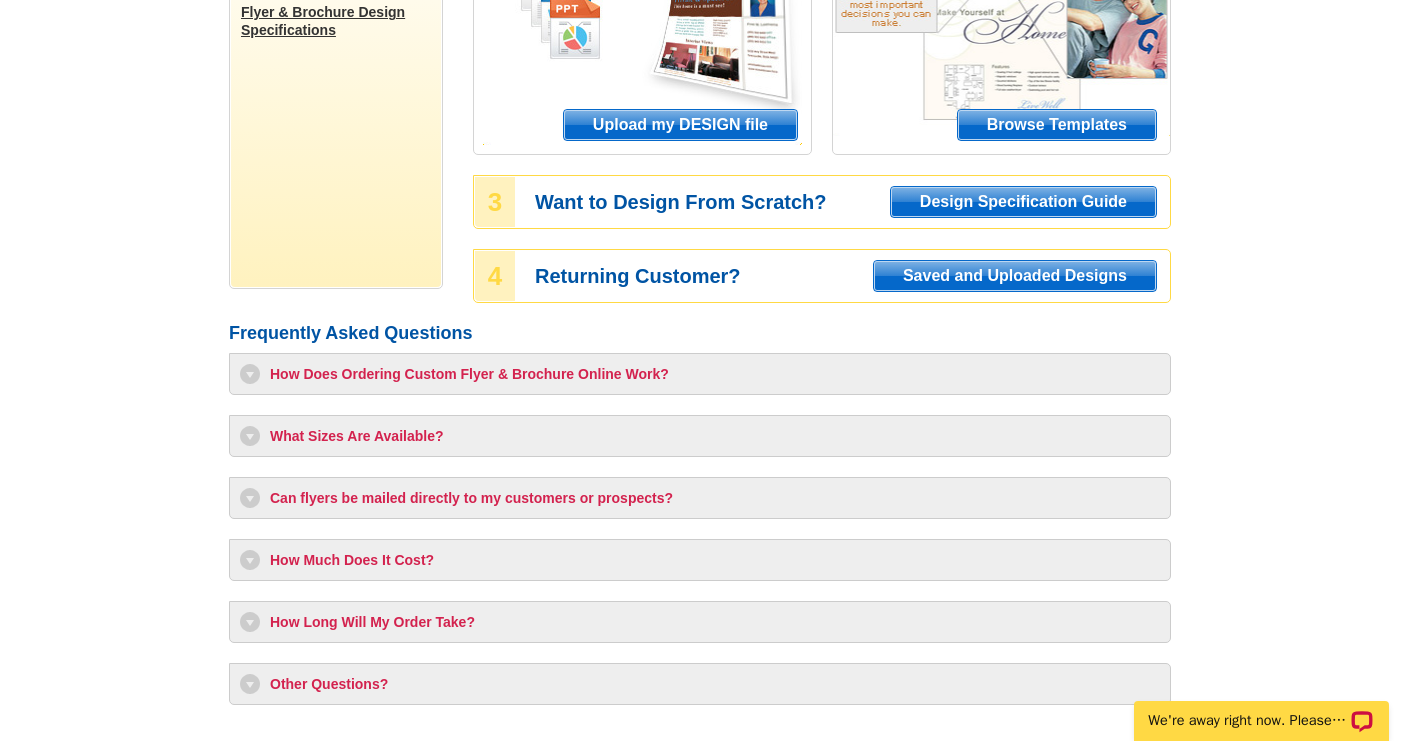 click on "How Does Ordering Custom Flyer & Brochure Online Work?" at bounding box center [700, 374] 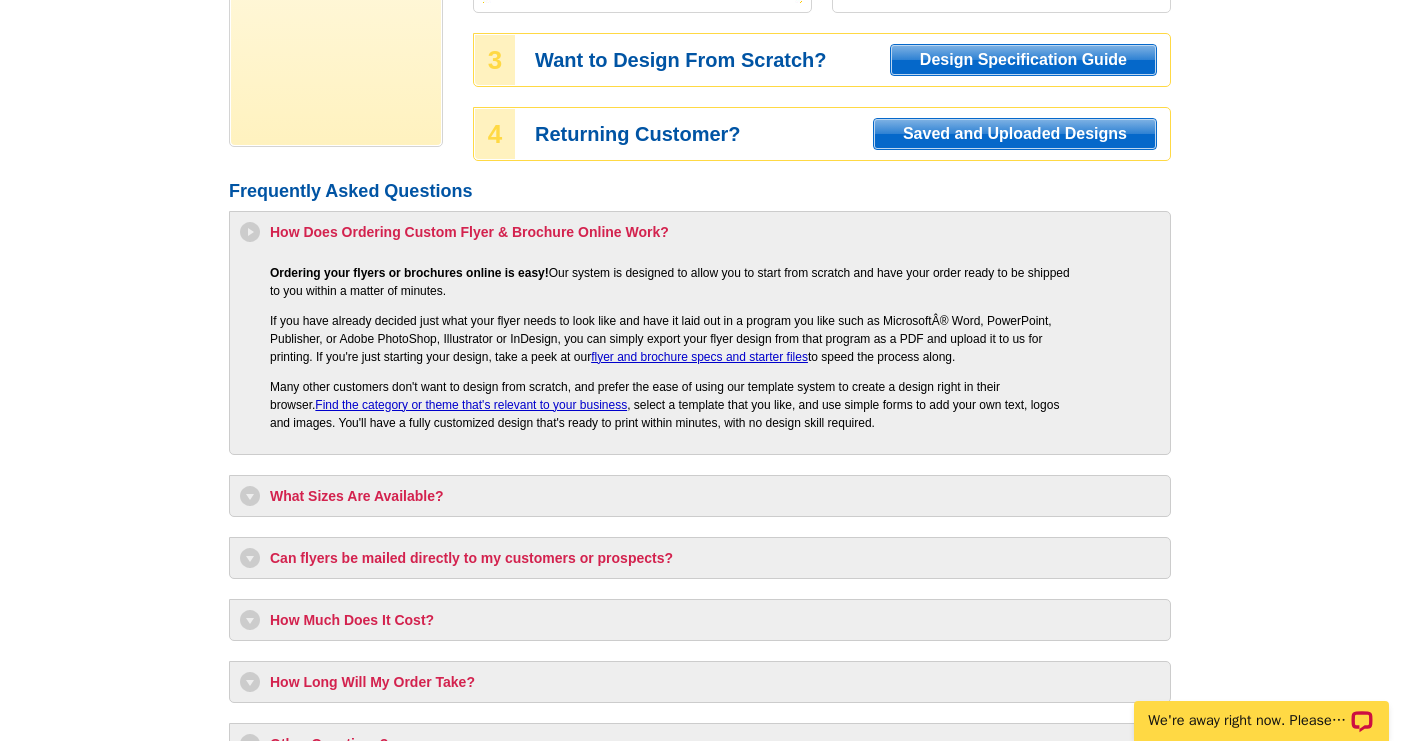 scroll, scrollTop: 516, scrollLeft: 0, axis: vertical 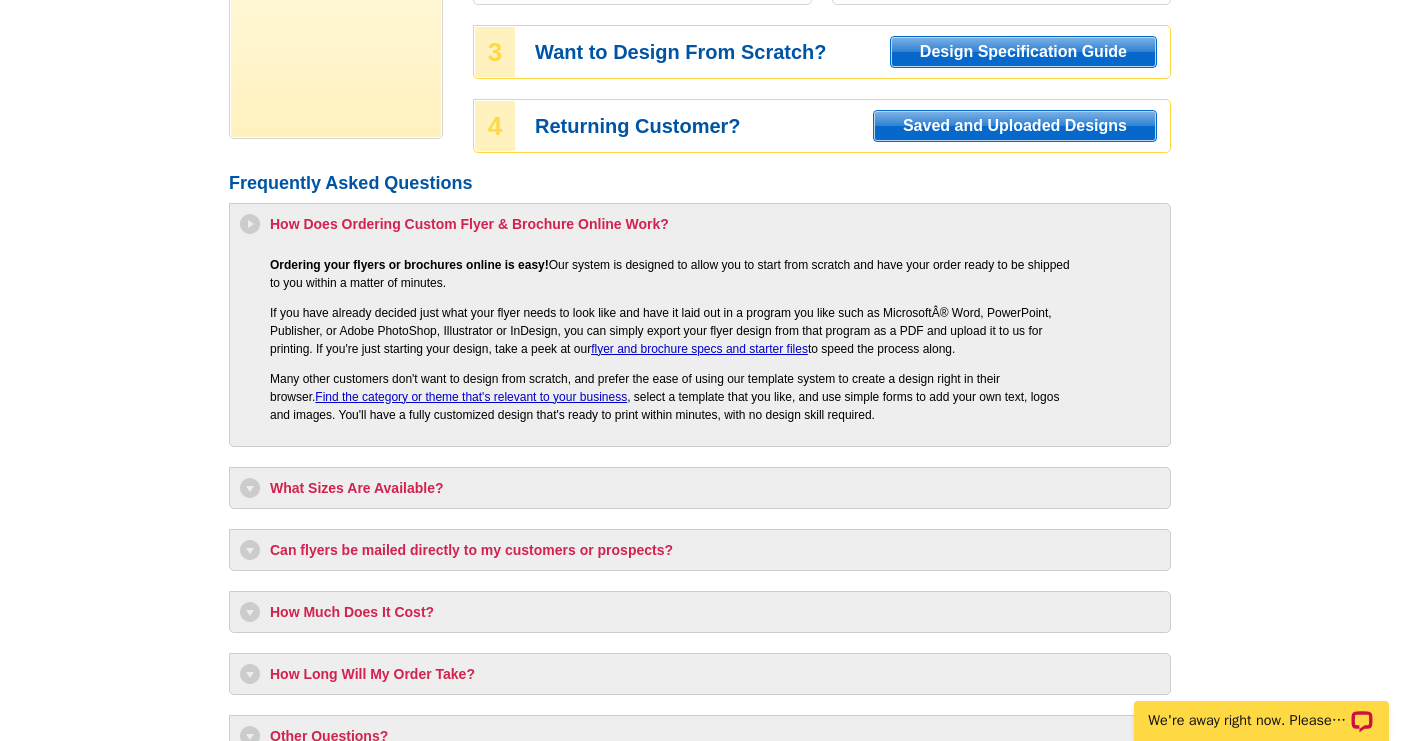 click on "What Sizes Are Available?" at bounding box center (700, 488) 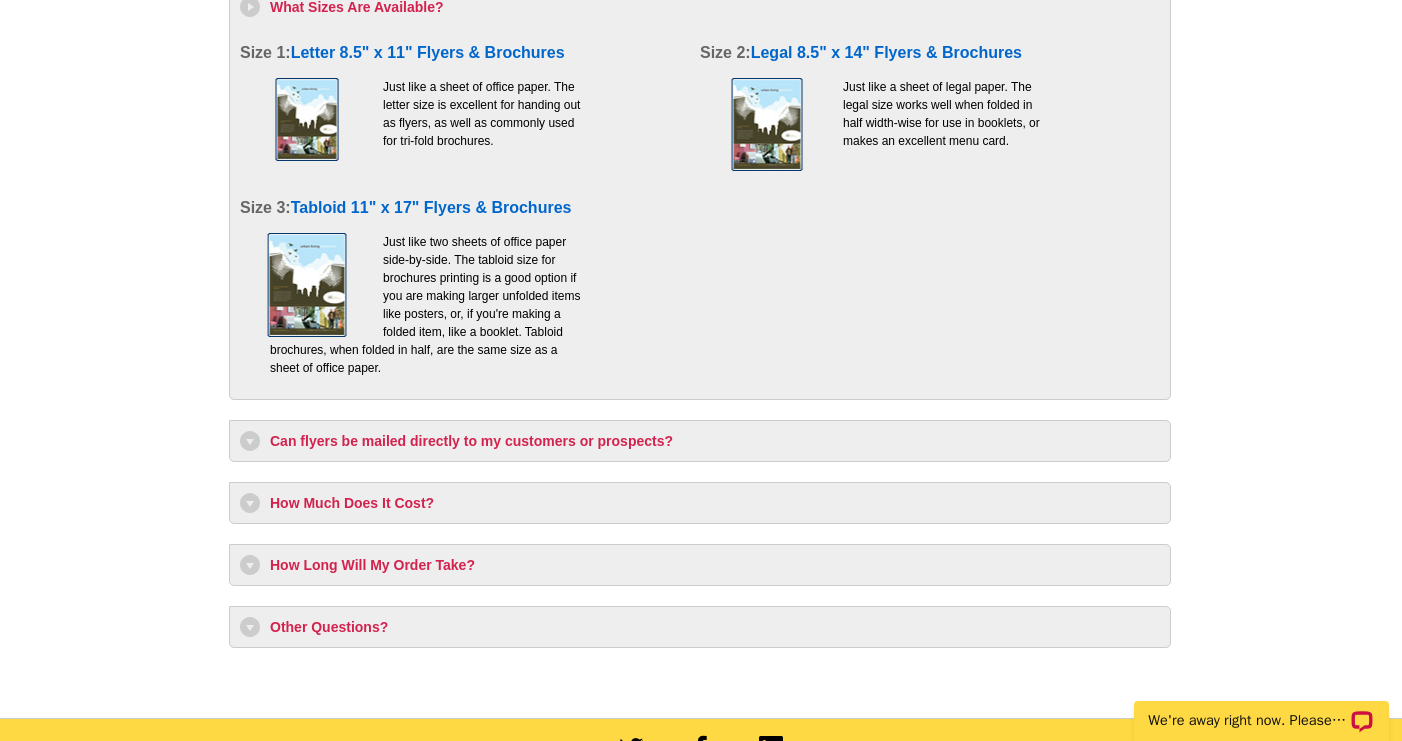 scroll, scrollTop: 998, scrollLeft: 0, axis: vertical 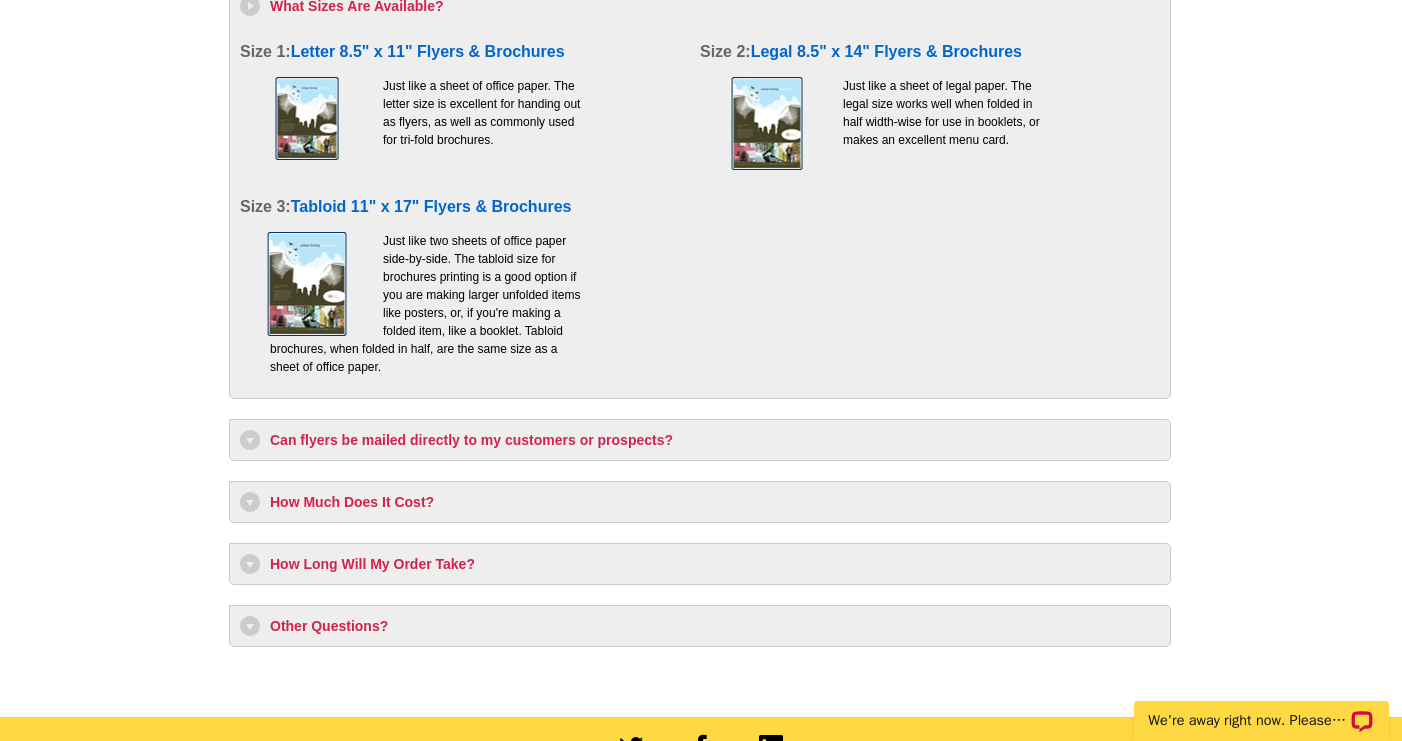 click on "Can flyers be mailed directly to my customers or prospects?" at bounding box center (700, 440) 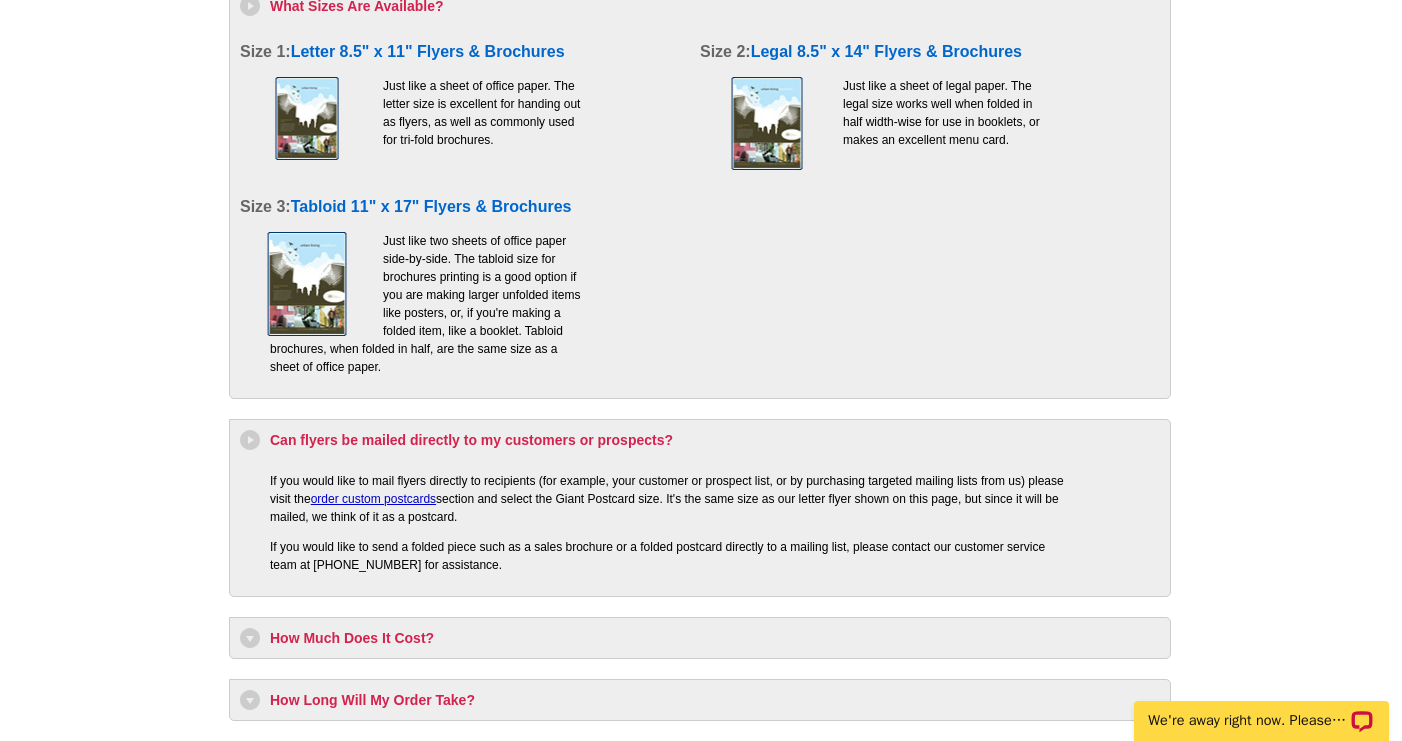 click on "Can flyers be mailed directly to my customers or prospects?" at bounding box center [700, 440] 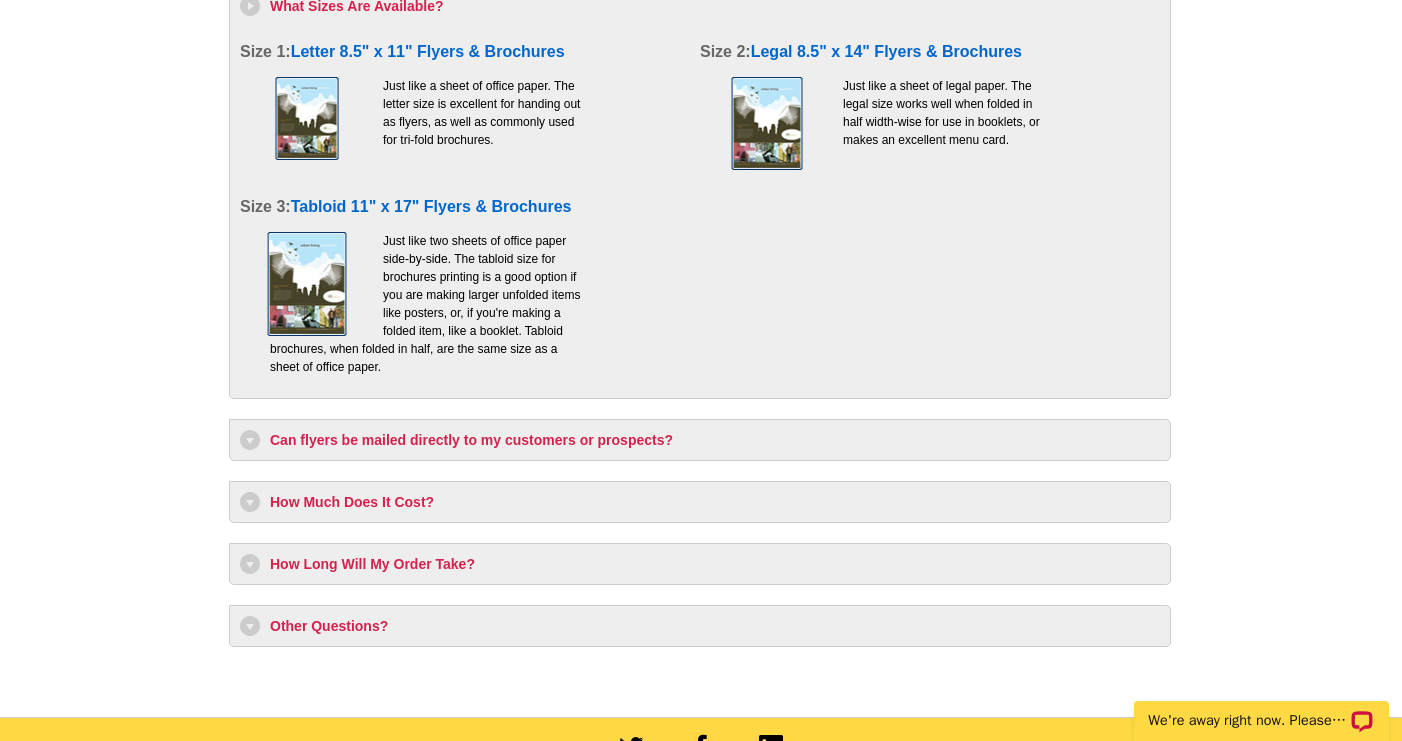 click on "How Much Does It Cost?" at bounding box center (700, 502) 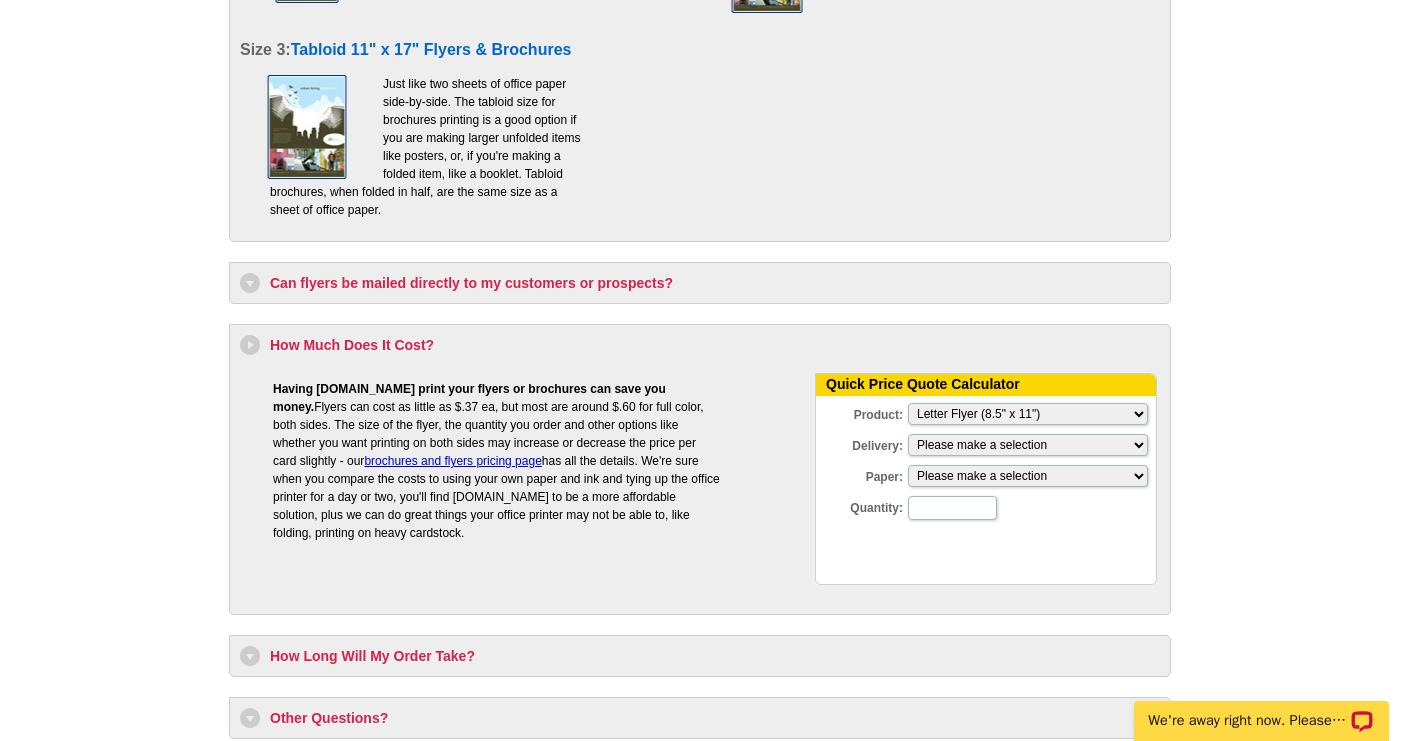 scroll, scrollTop: 1151, scrollLeft: 0, axis: vertical 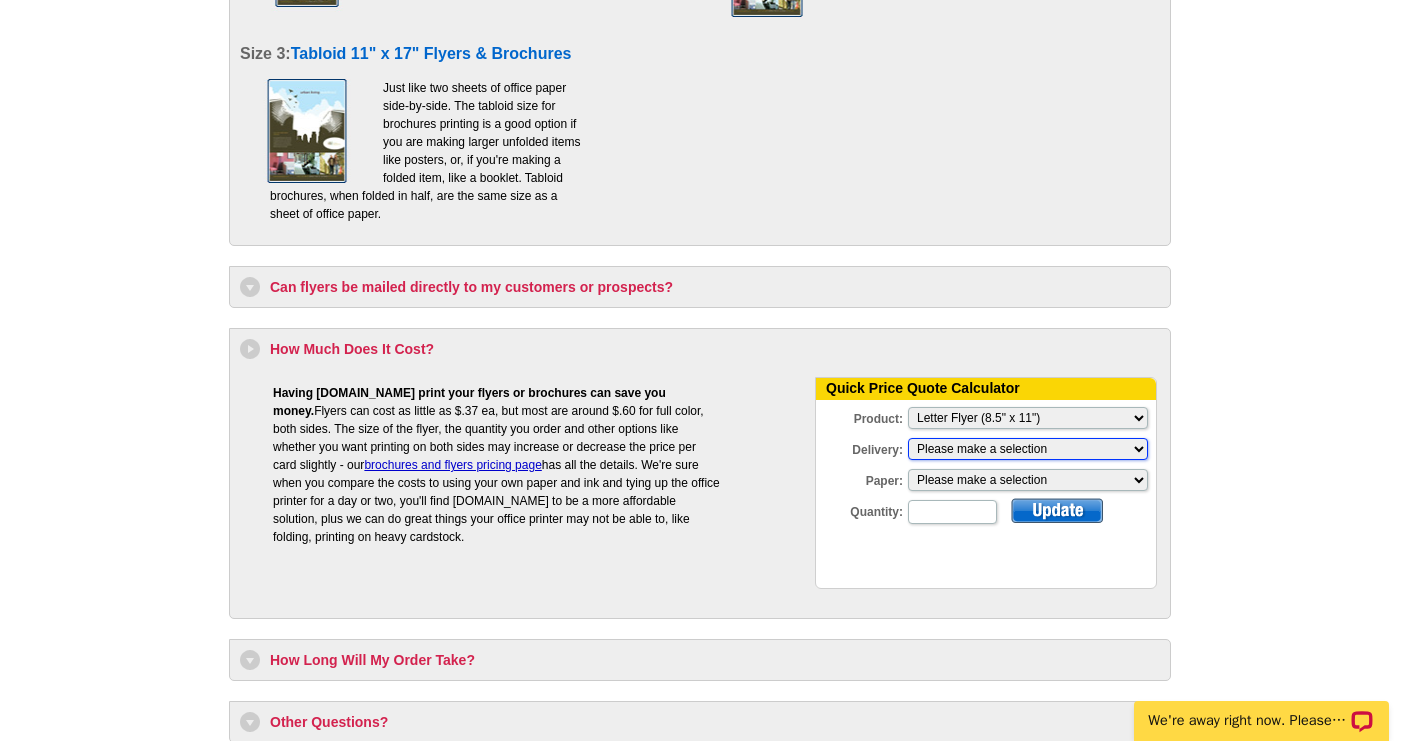 click on "Please make a selection Print + Address+USPS First Class Print-Only+Shipped To You" at bounding box center (1028, 449) 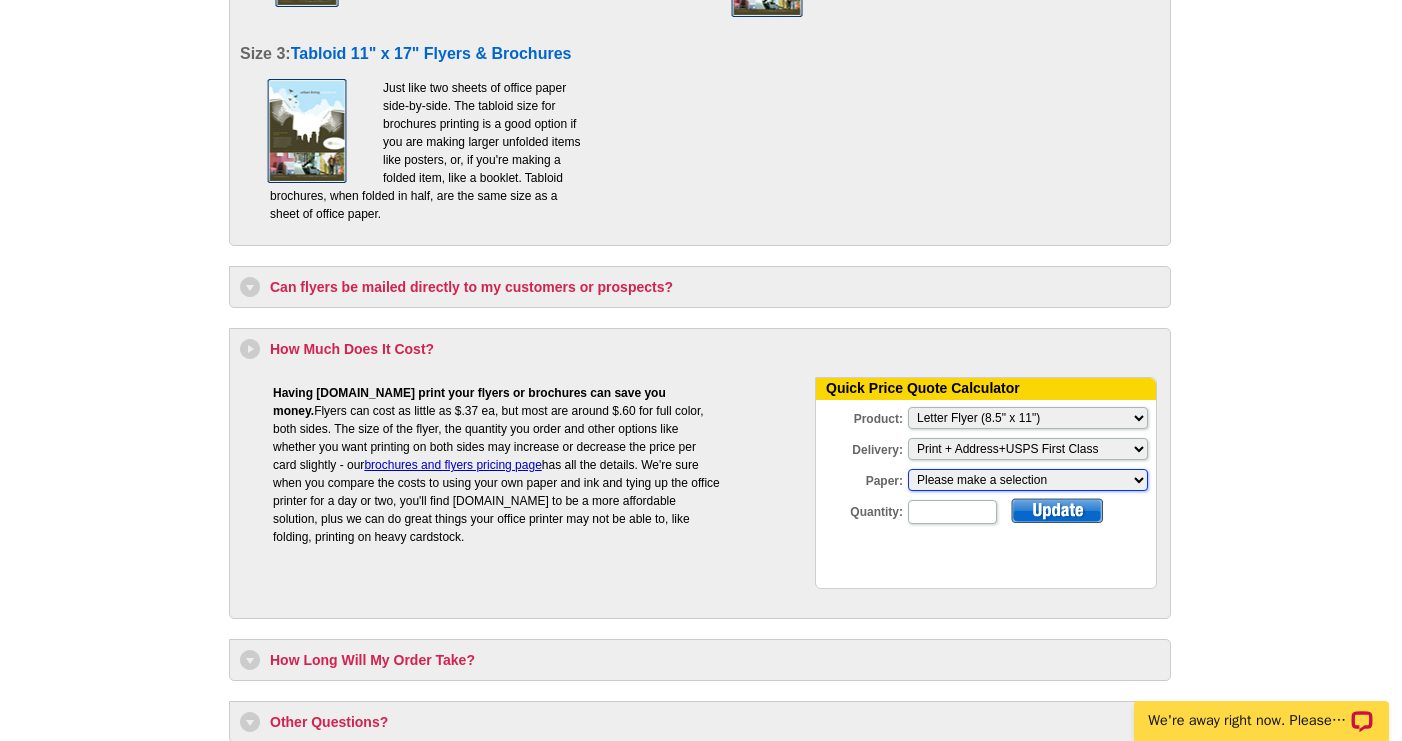 click on "Please make a selection Regular Bond Paper Gloss Cover" at bounding box center (1028, 480) 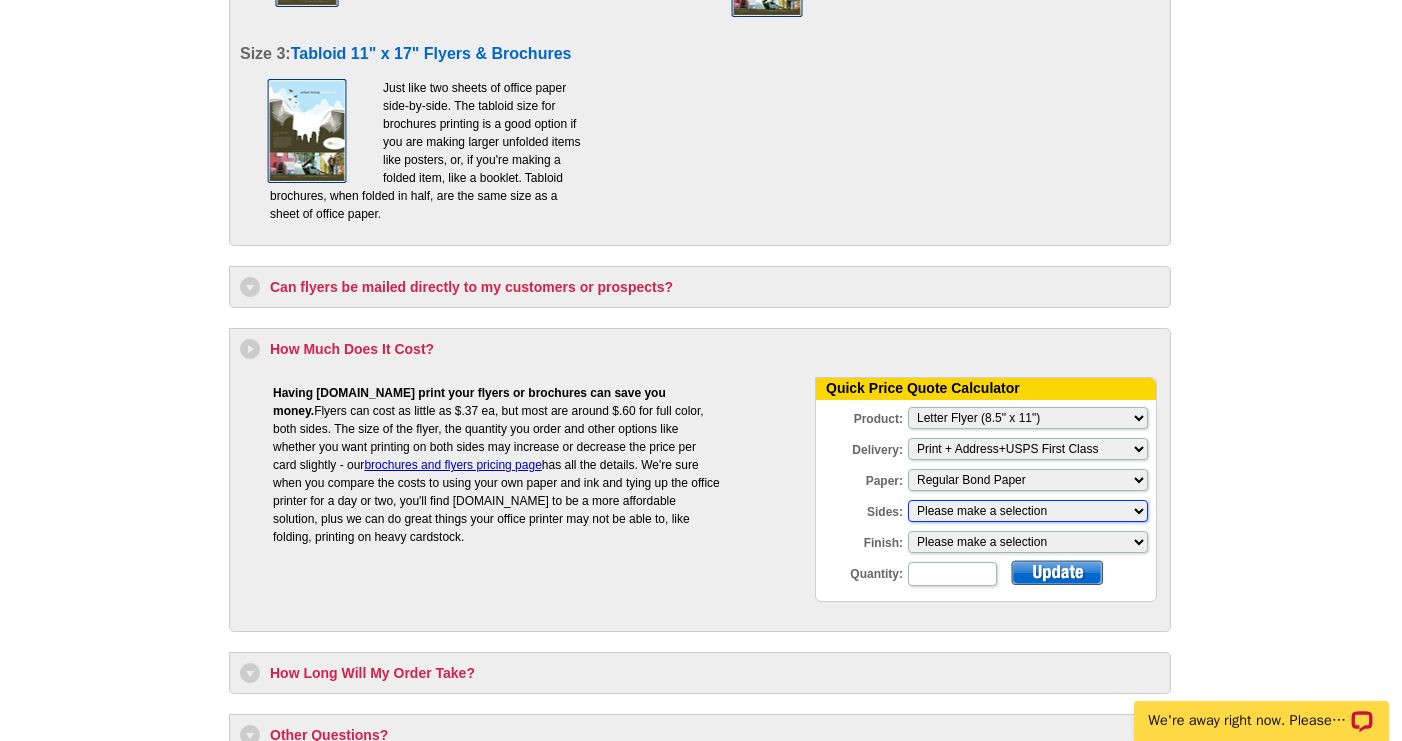 click on "Please make a selection One sided, color Two sided, full color" at bounding box center [1028, 511] 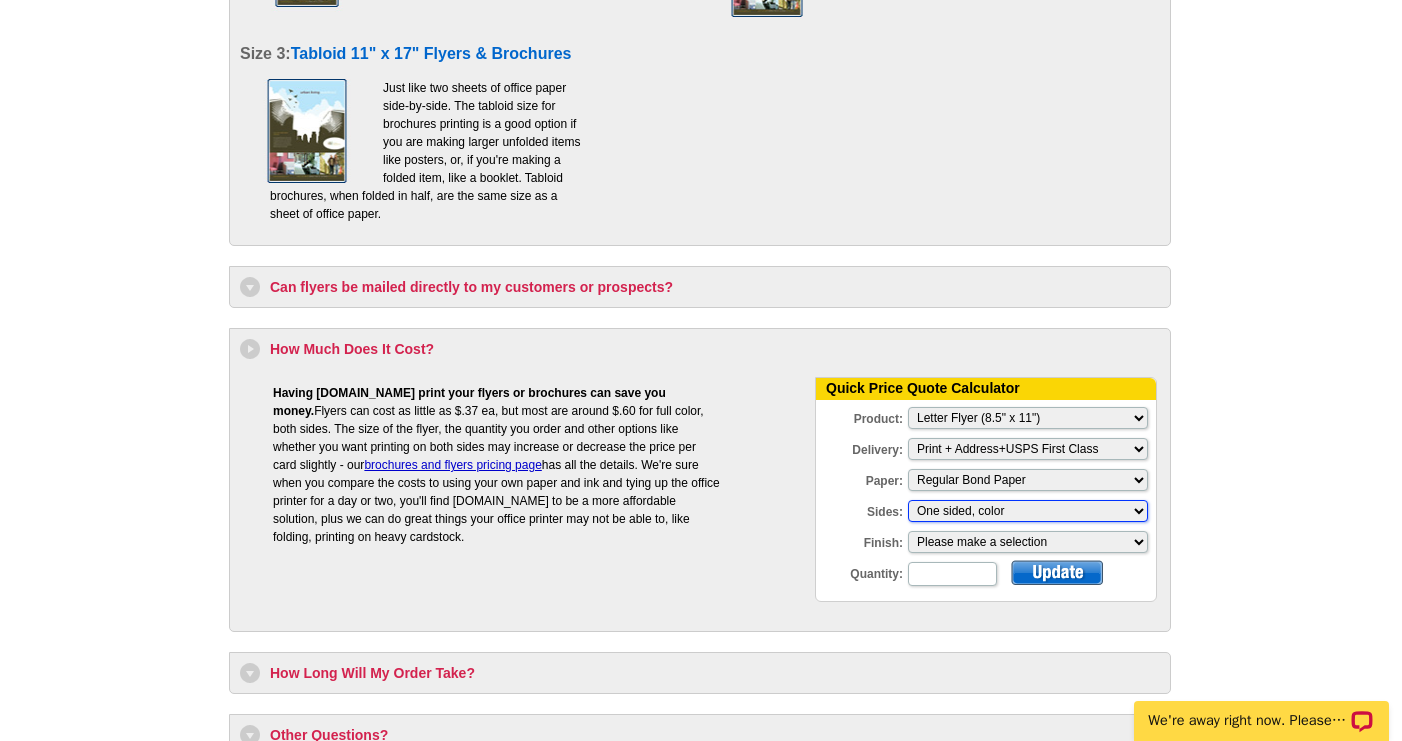 scroll, scrollTop: 0, scrollLeft: 0, axis: both 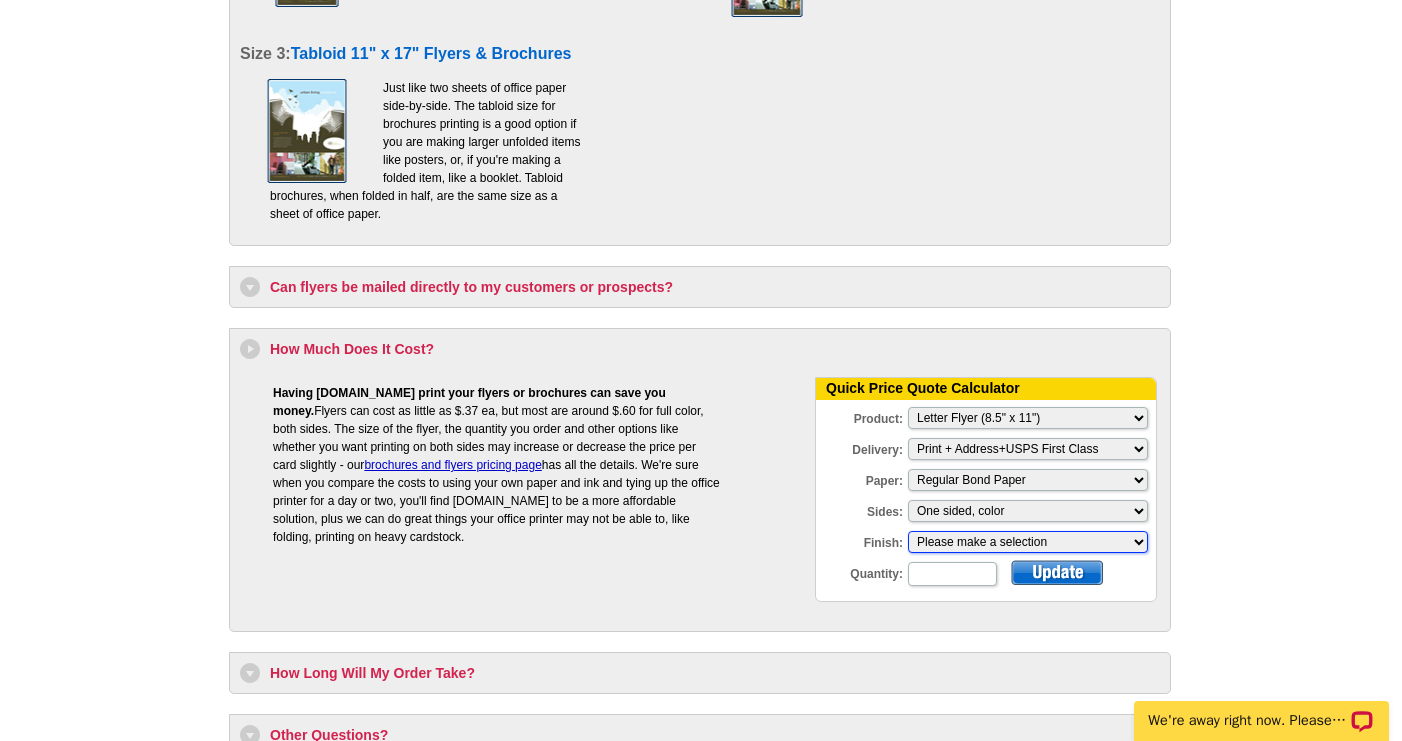 click on "Please make a selection Envelope Mailer Bi-fold Mailer Tri-fold Mailer" at bounding box center [1028, 542] 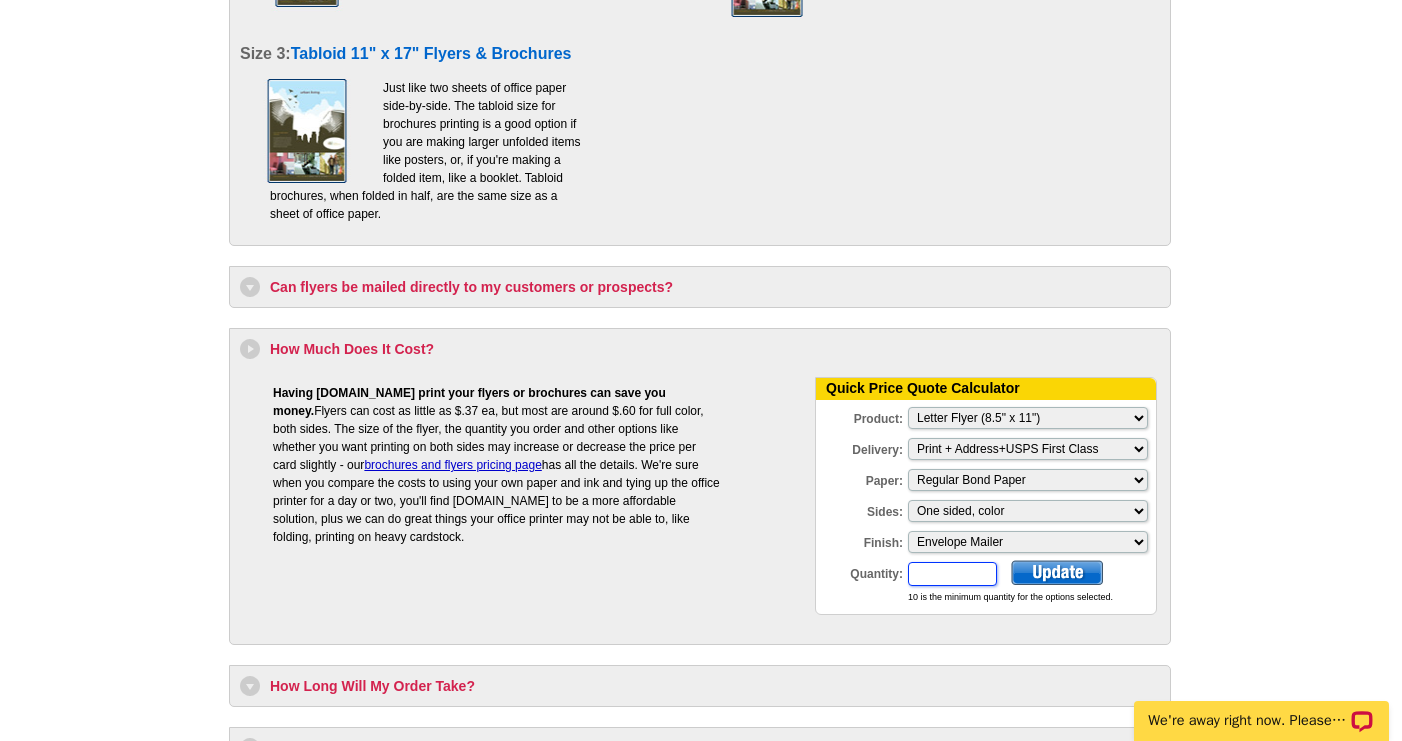 click on "Quantity:" at bounding box center (952, 574) 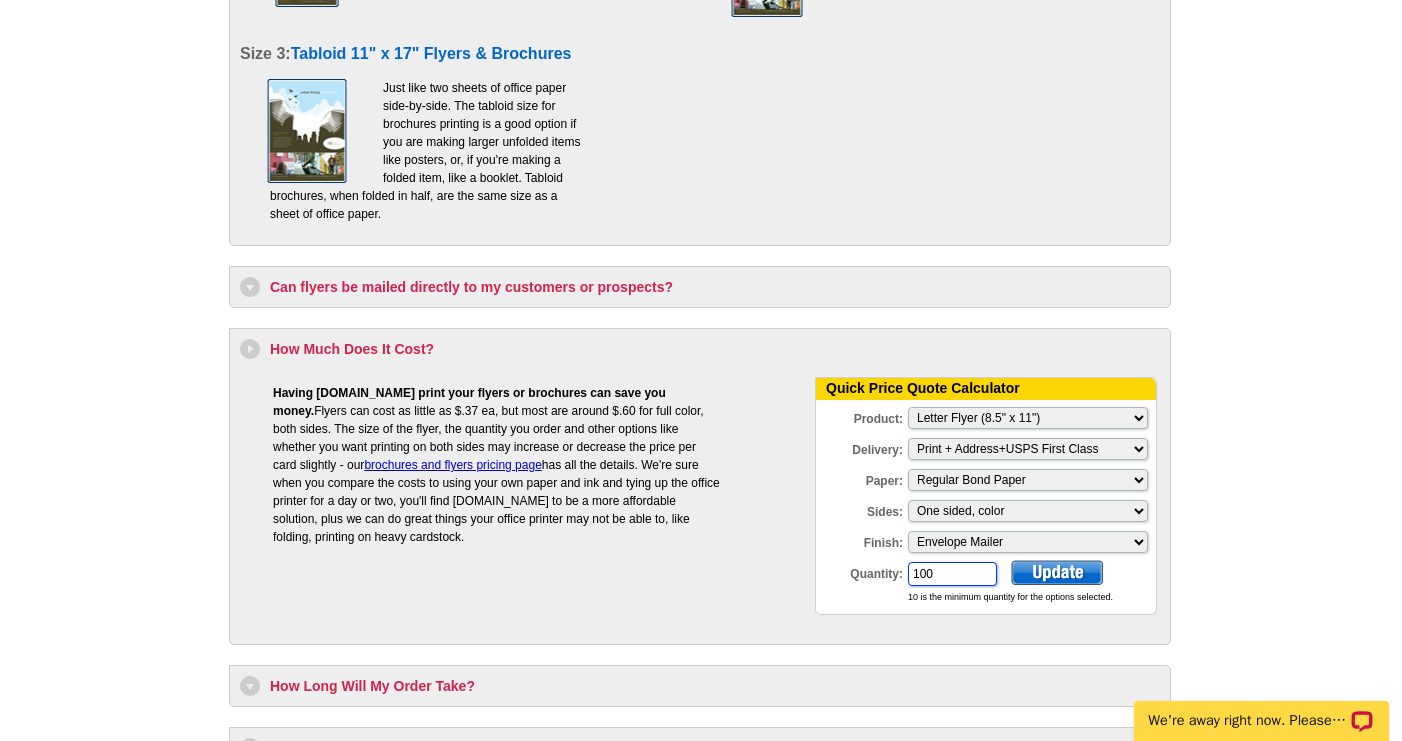 type on "100" 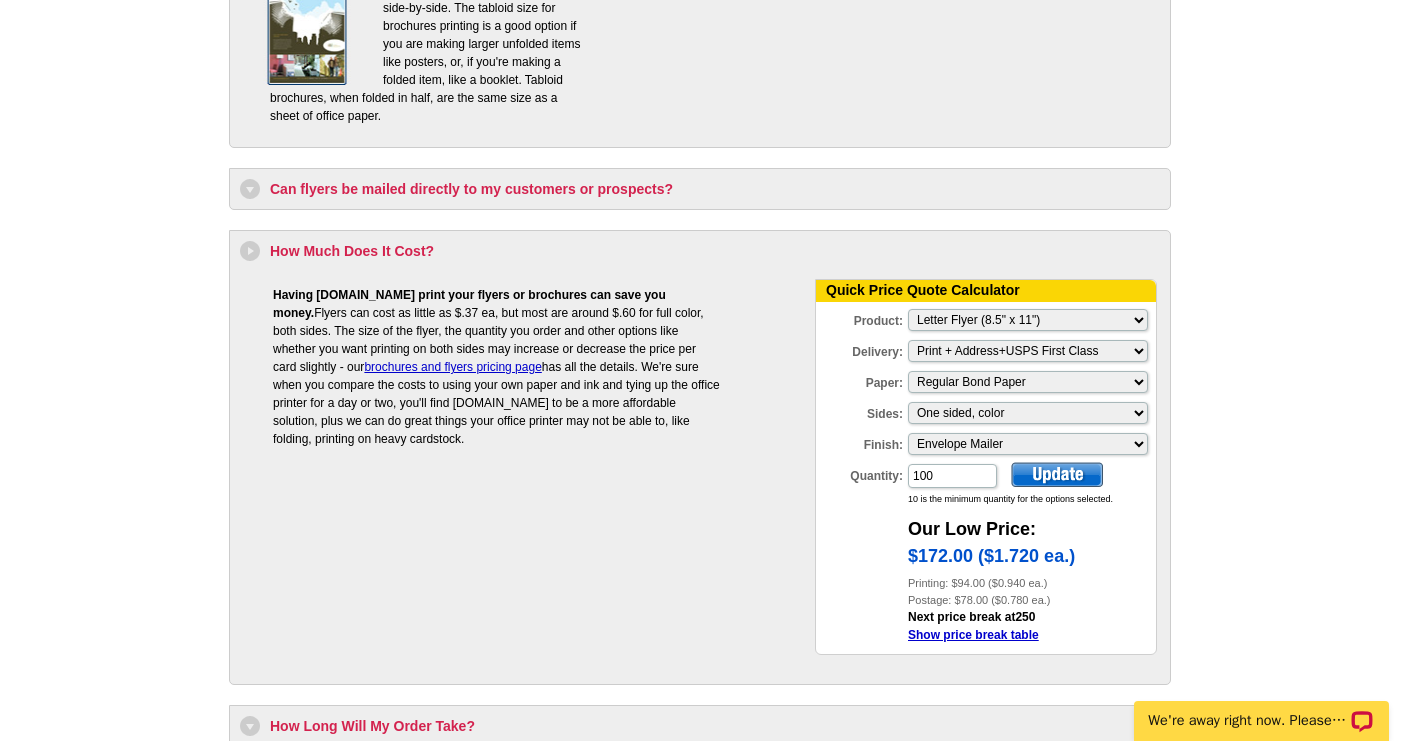 scroll, scrollTop: 1257, scrollLeft: 0, axis: vertical 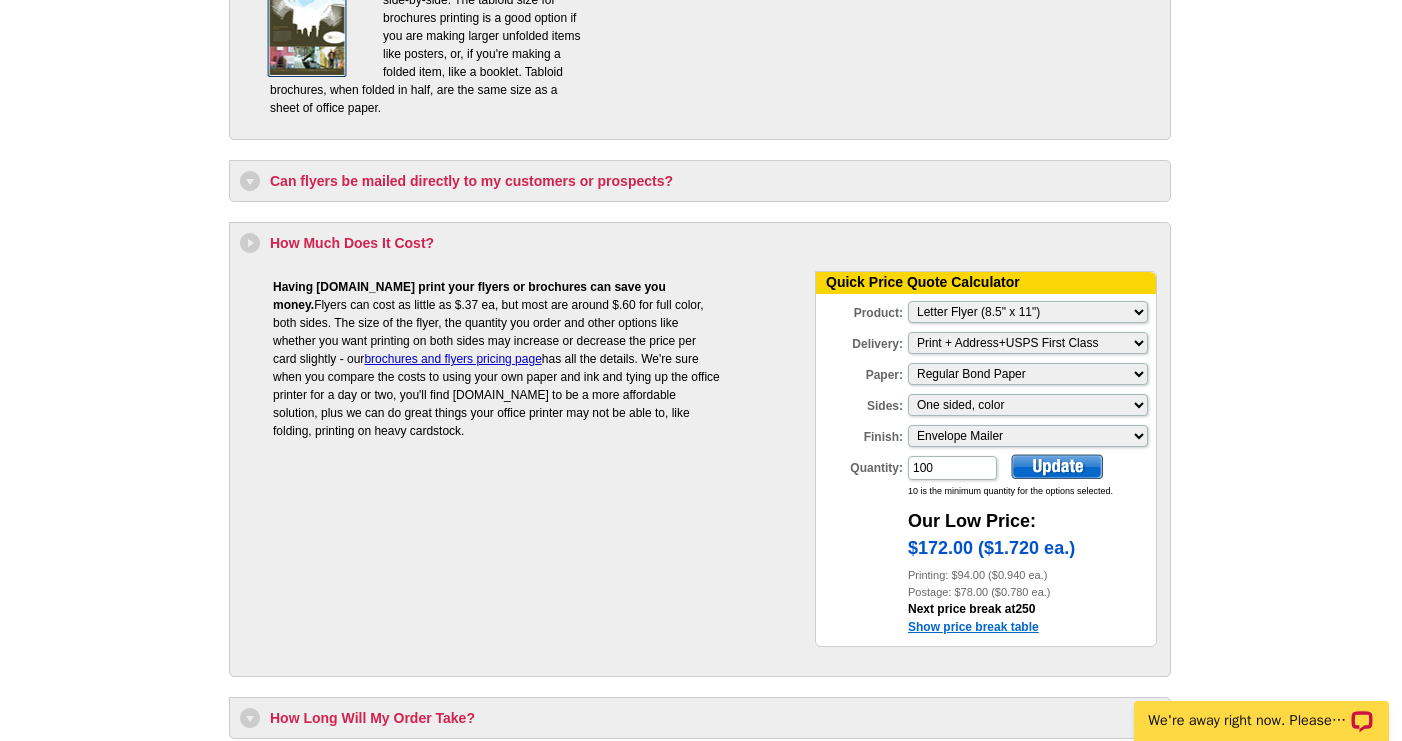 click on "Show price break table" at bounding box center (973, 627) 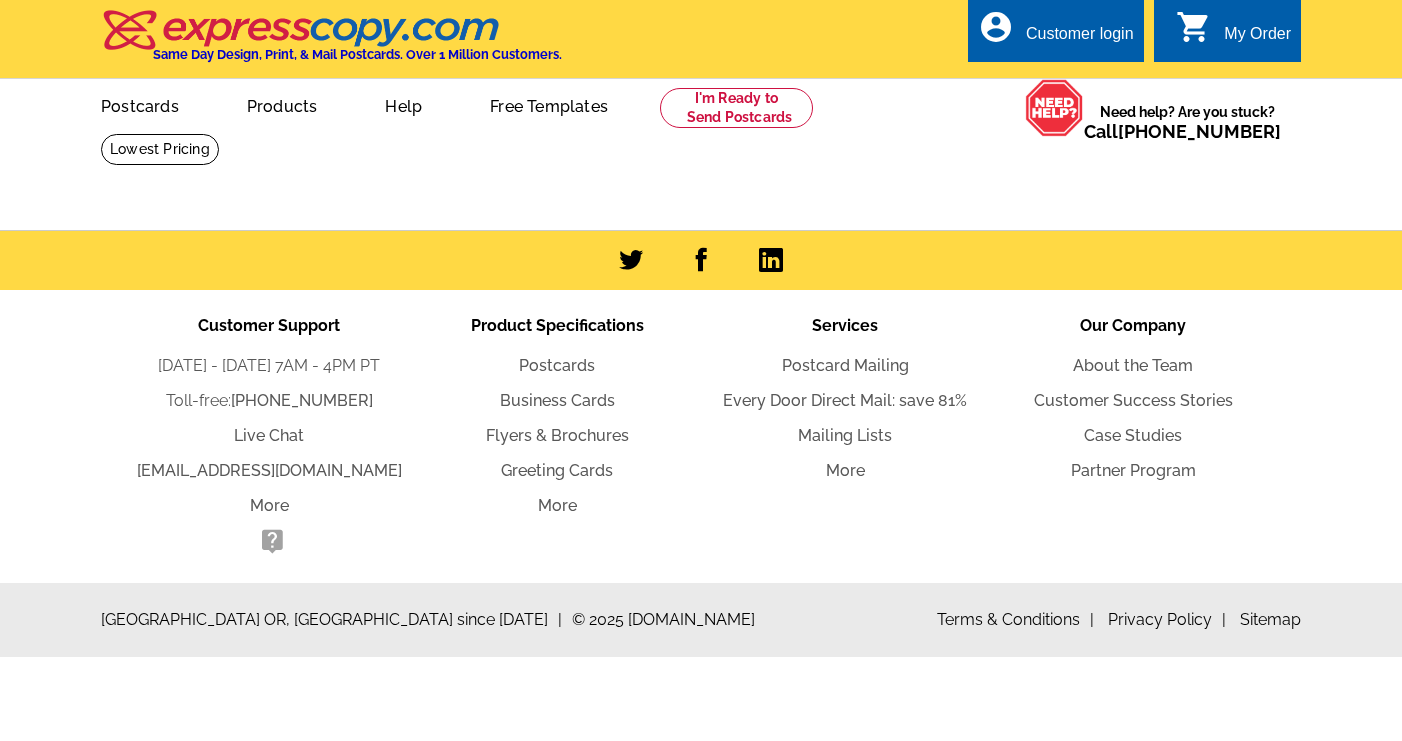 scroll, scrollTop: 0, scrollLeft: 0, axis: both 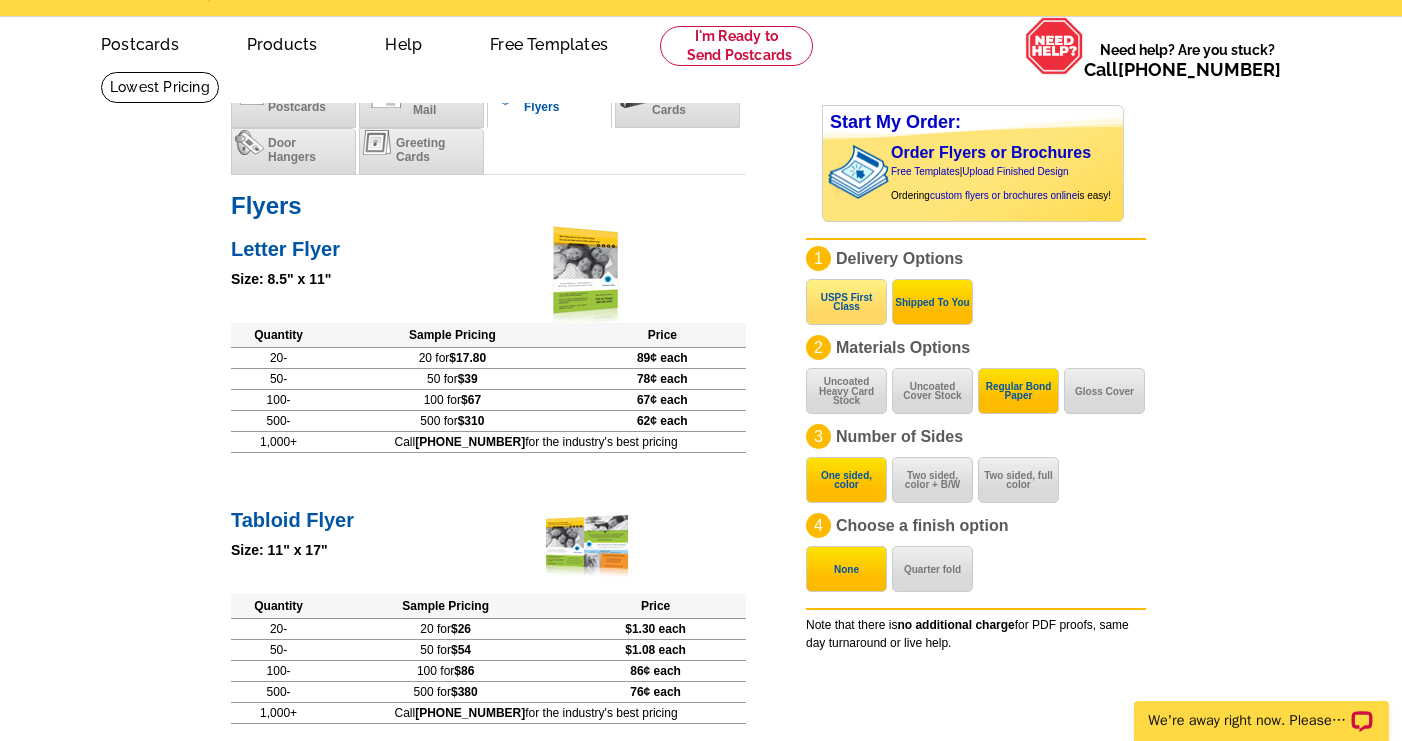 click on "USPS First Class" at bounding box center [846, 302] 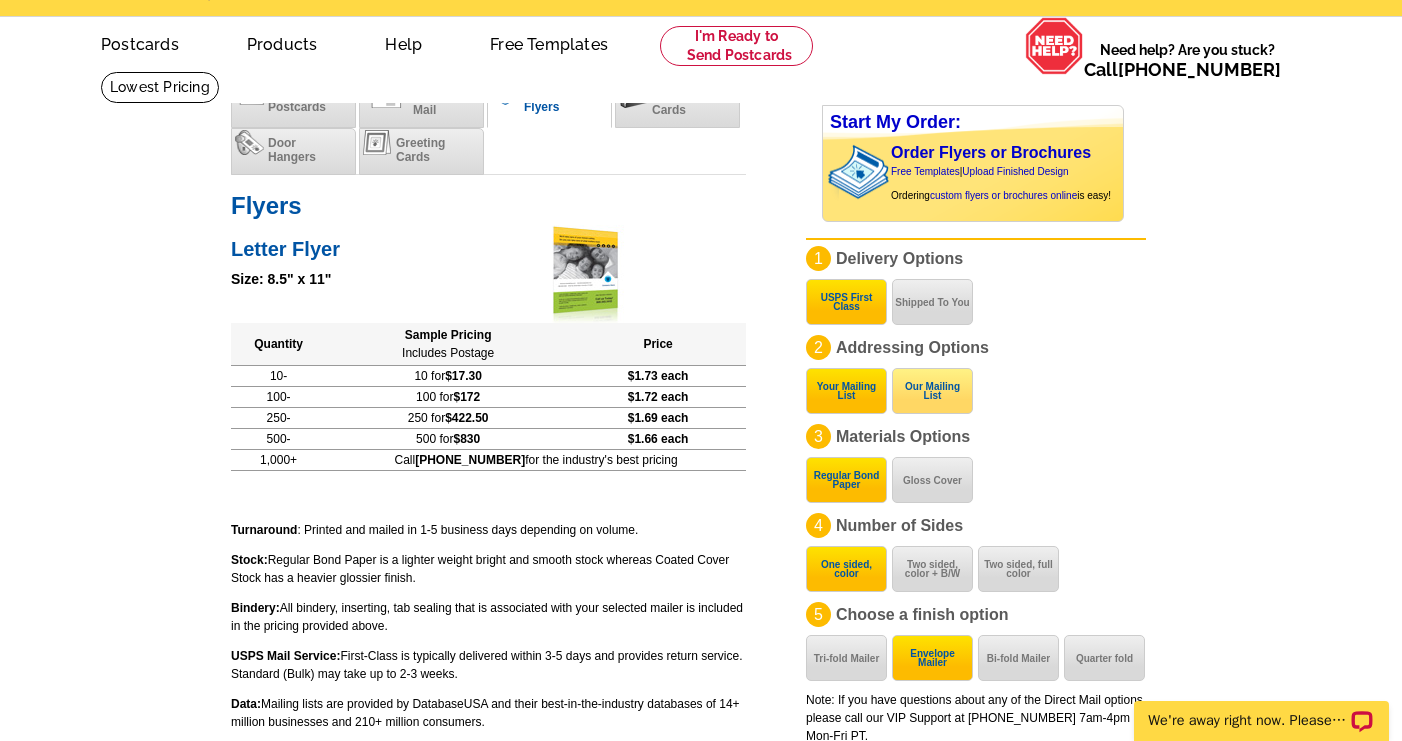 click on "Our Mailing List" at bounding box center (932, 391) 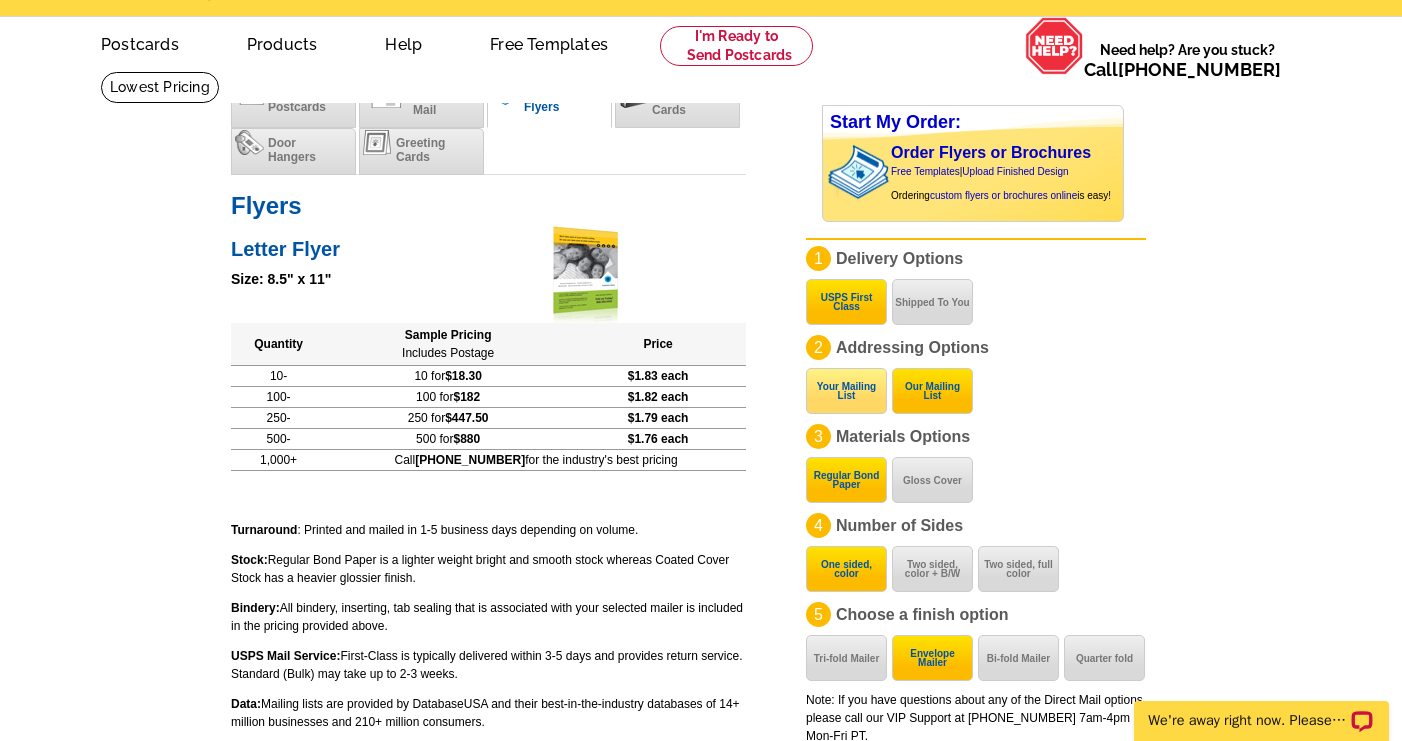 click on "Your Mailing List" at bounding box center (846, 391) 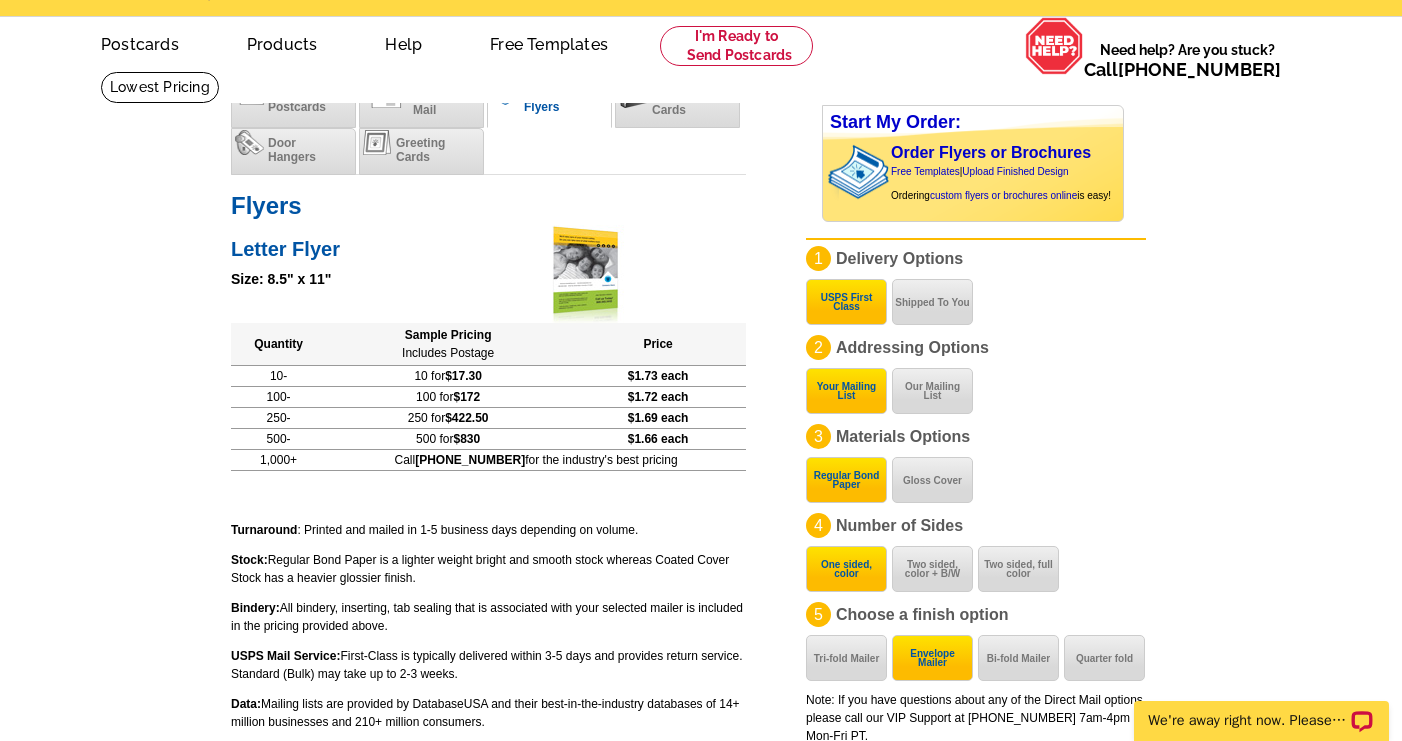 click on "Our Mailing List" at bounding box center [932, 391] 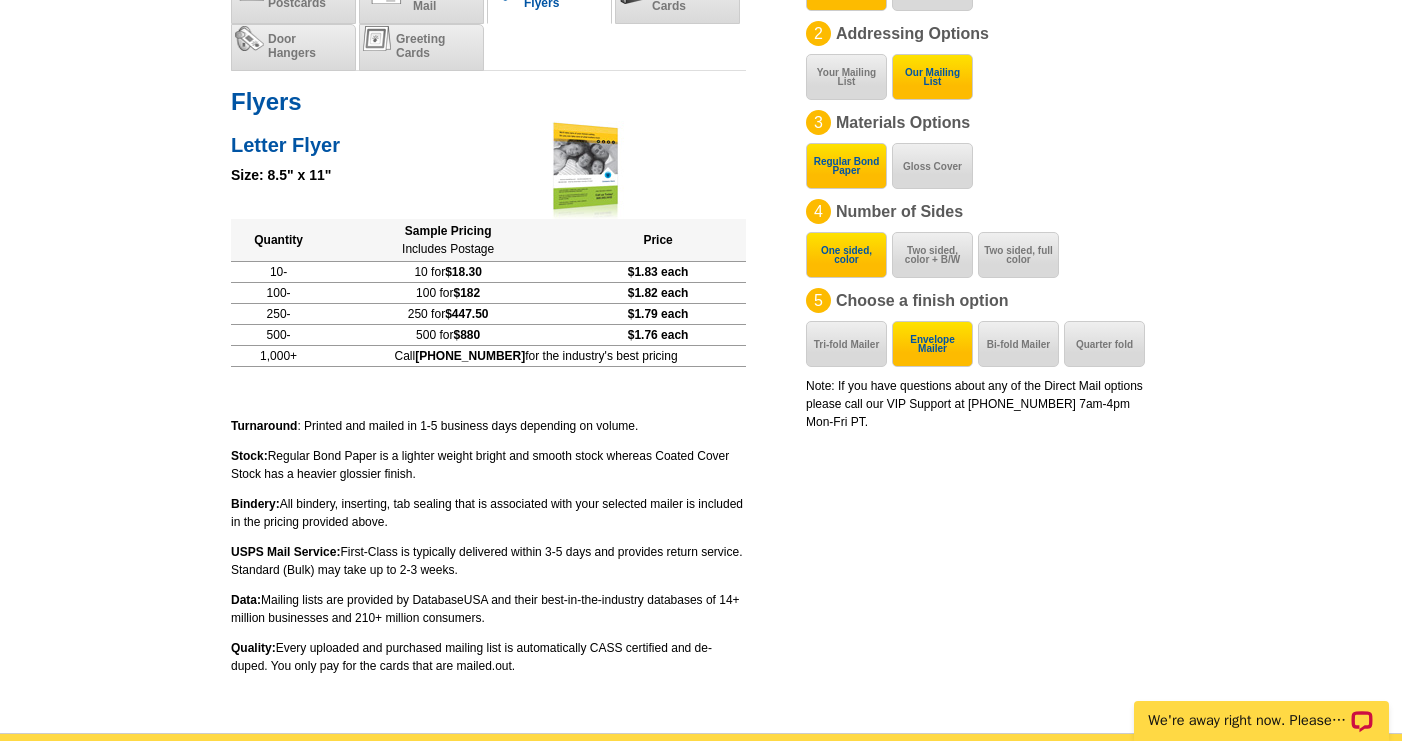 scroll, scrollTop: 0, scrollLeft: 0, axis: both 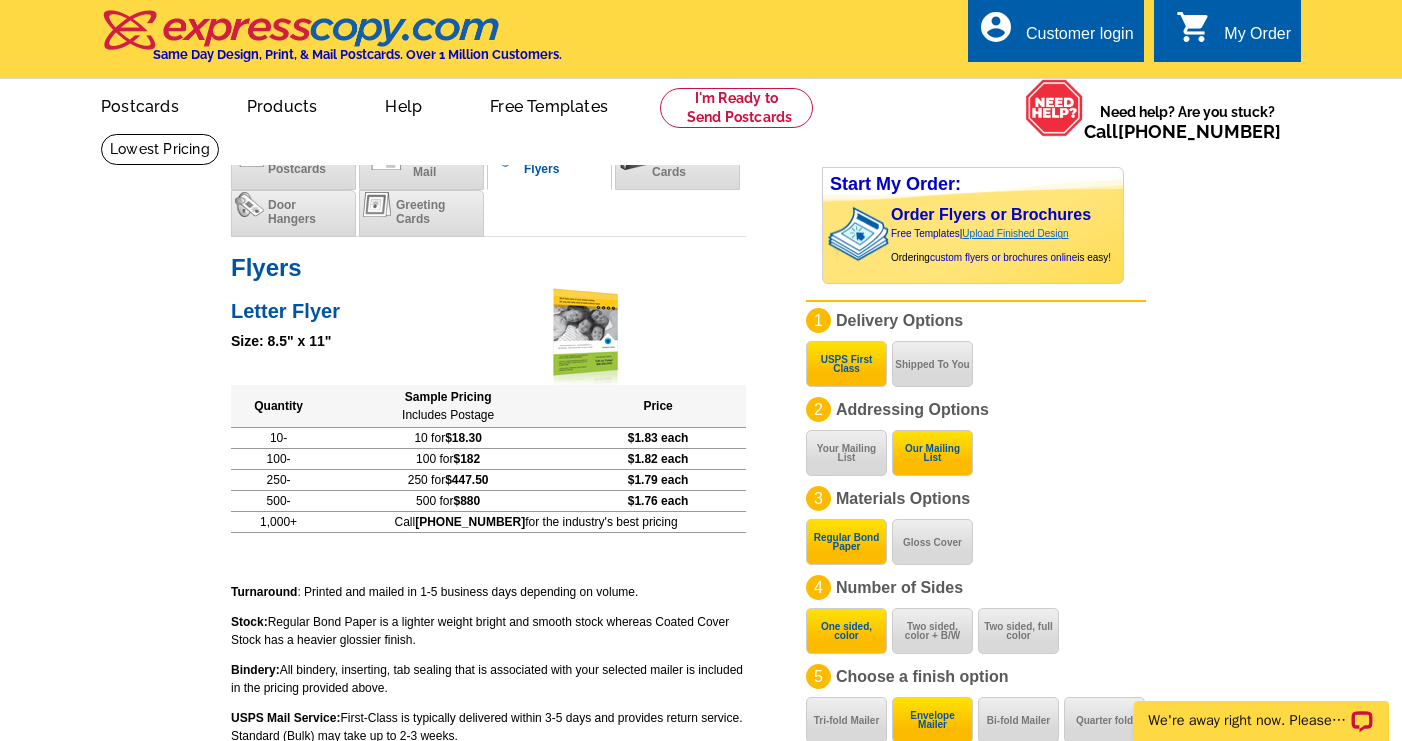 click on "Upload Finished Design" at bounding box center (1015, 233) 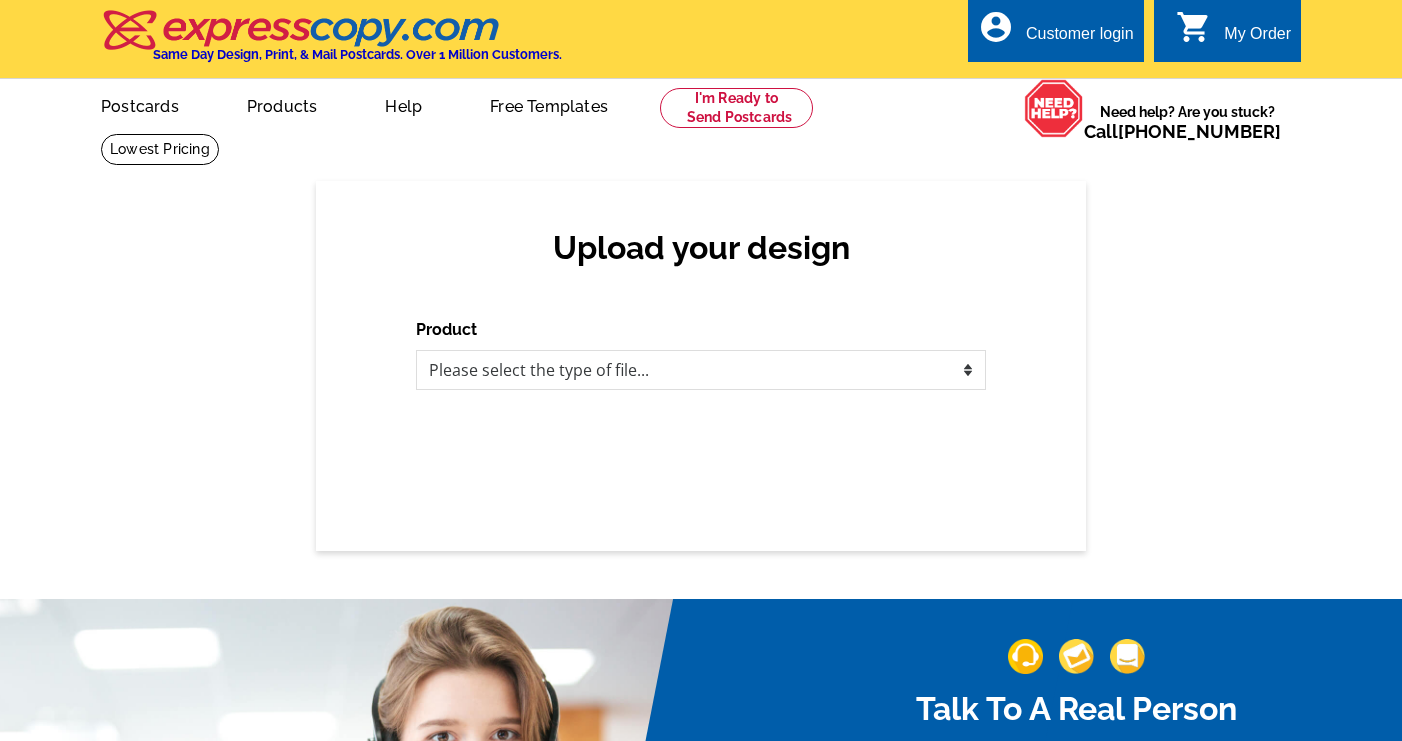 scroll, scrollTop: 0, scrollLeft: 0, axis: both 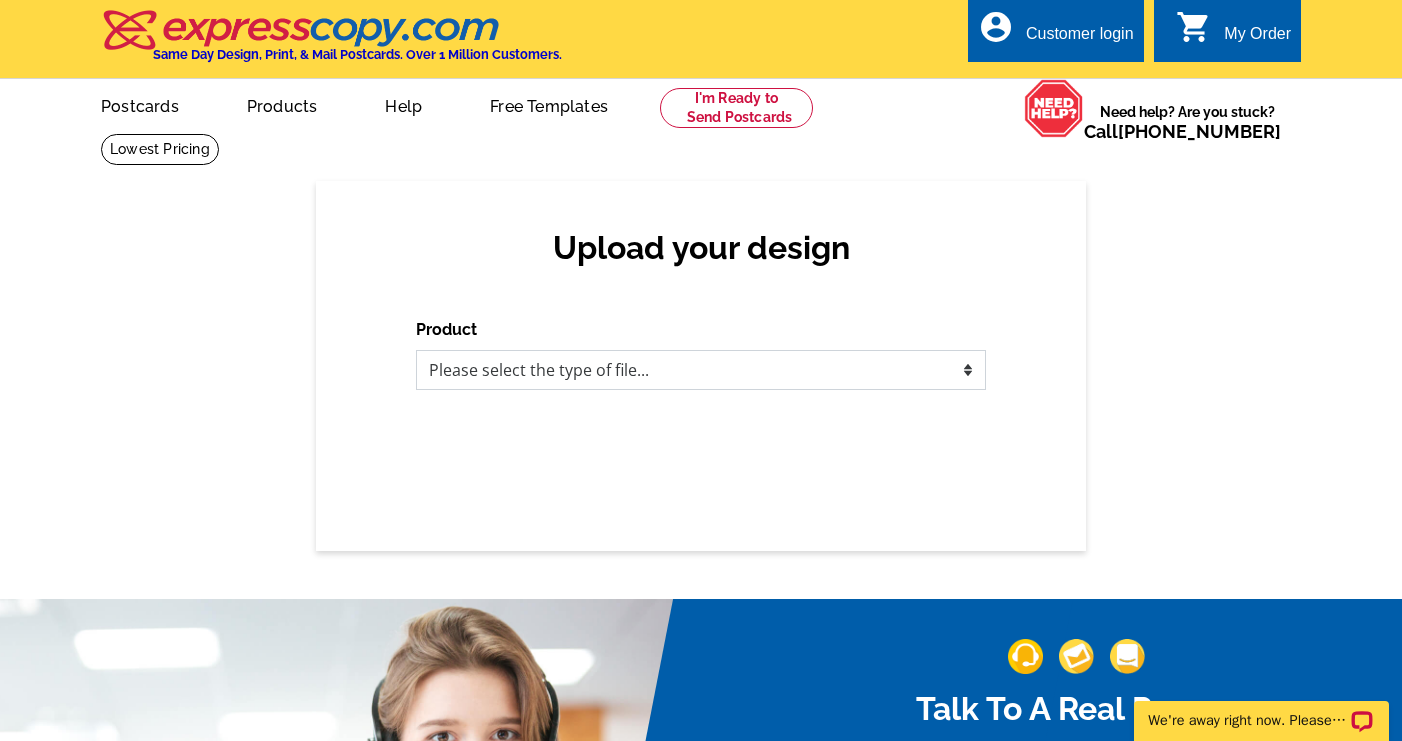 click on "Please select the type of file...
Postcards
Business Cards
Letters and flyers
Greeting Cards
Door Hangers" at bounding box center (701, 370) 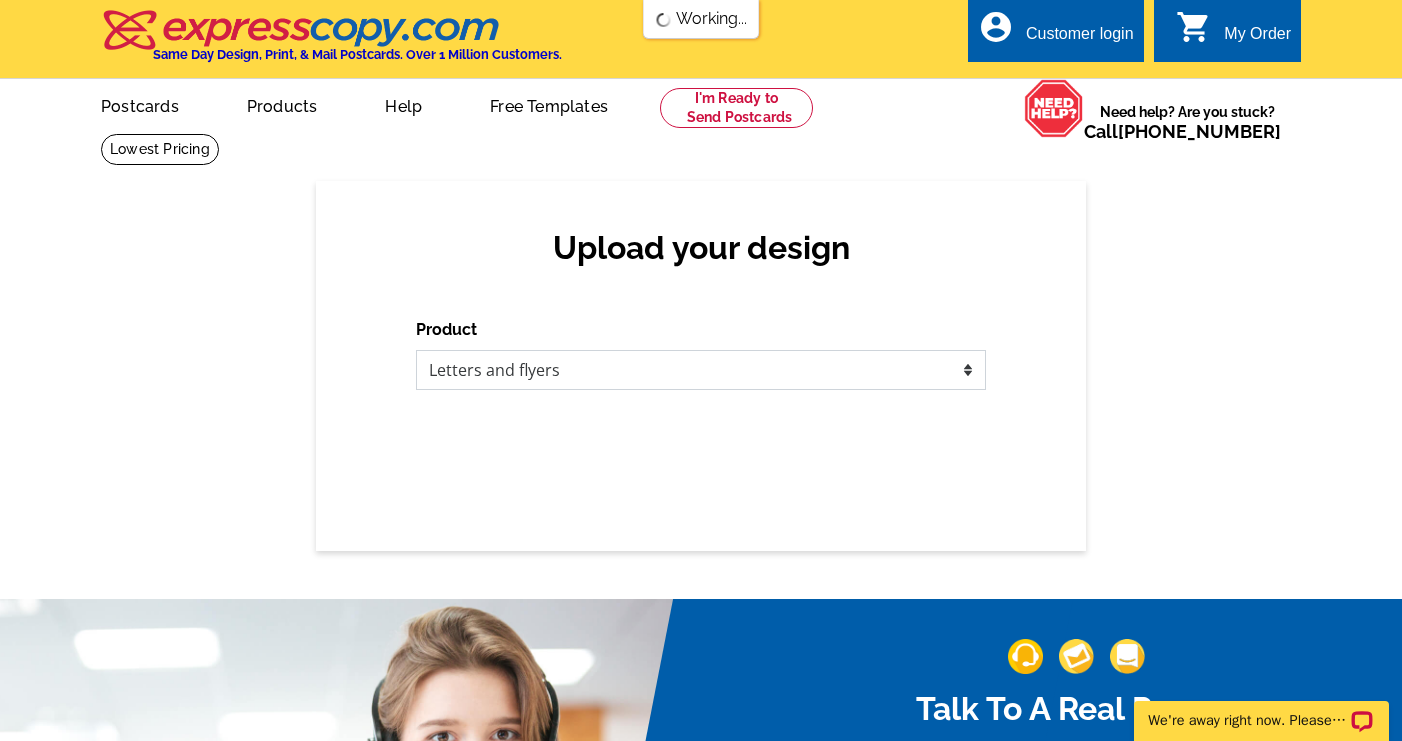 scroll, scrollTop: 0, scrollLeft: 0, axis: both 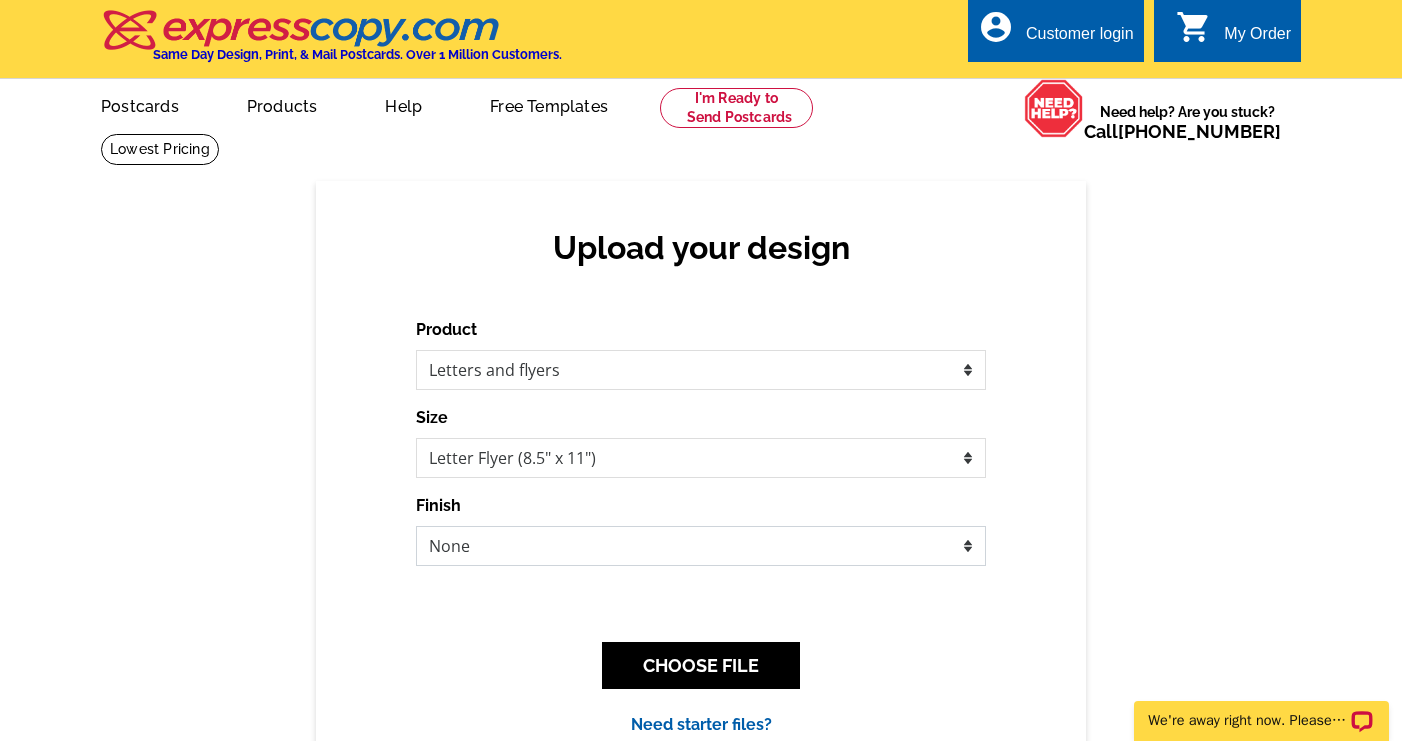 click on "None Envelope Mailer Bi-fold Mailer Tri-fold Mailer" at bounding box center [701, 546] 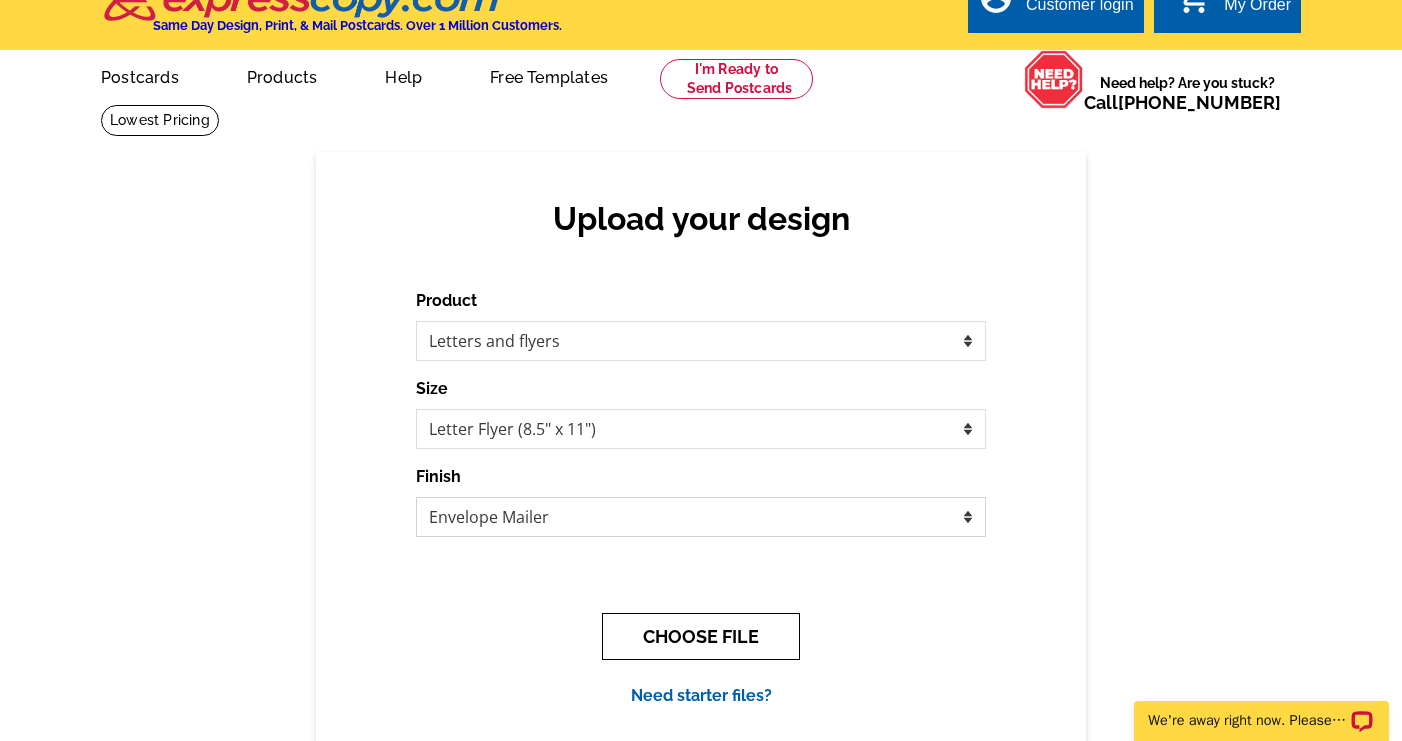 scroll, scrollTop: 0, scrollLeft: 0, axis: both 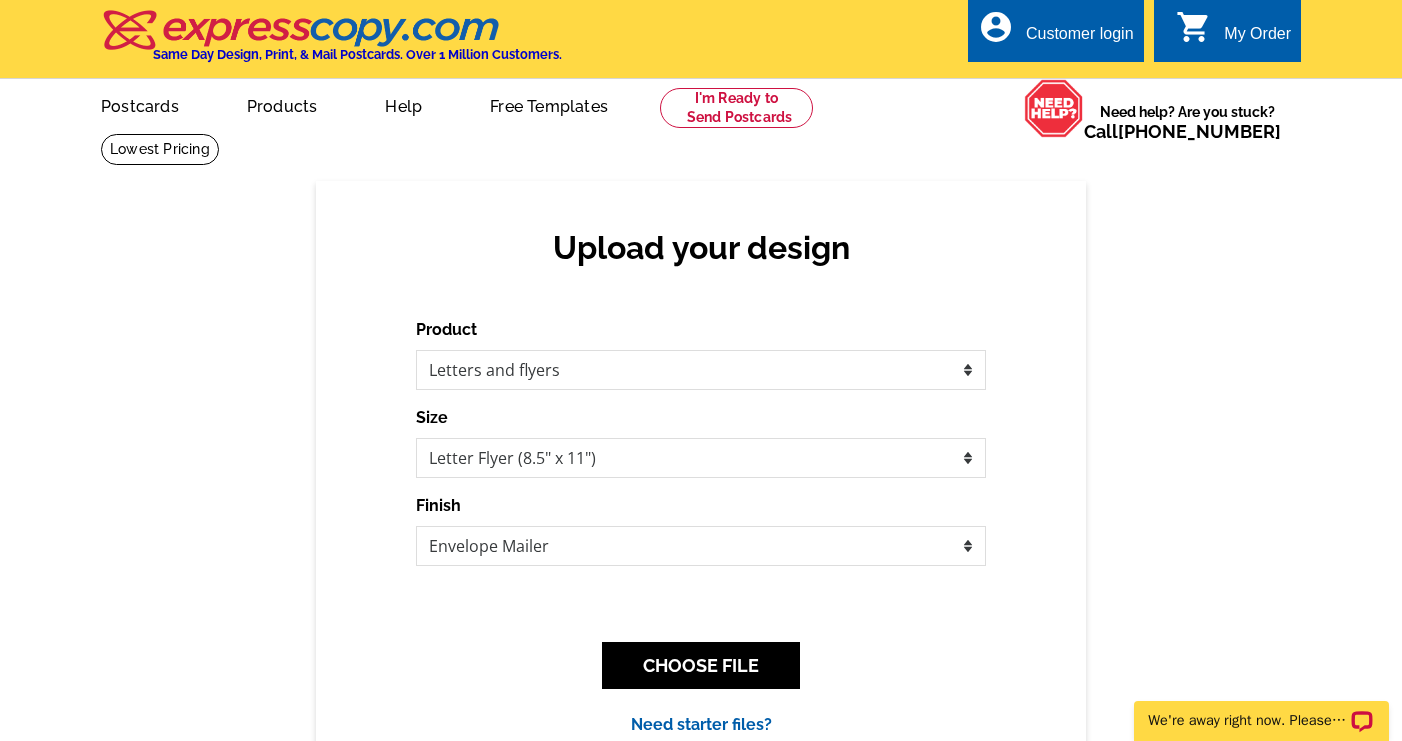 click on "Customer login" at bounding box center [1080, 39] 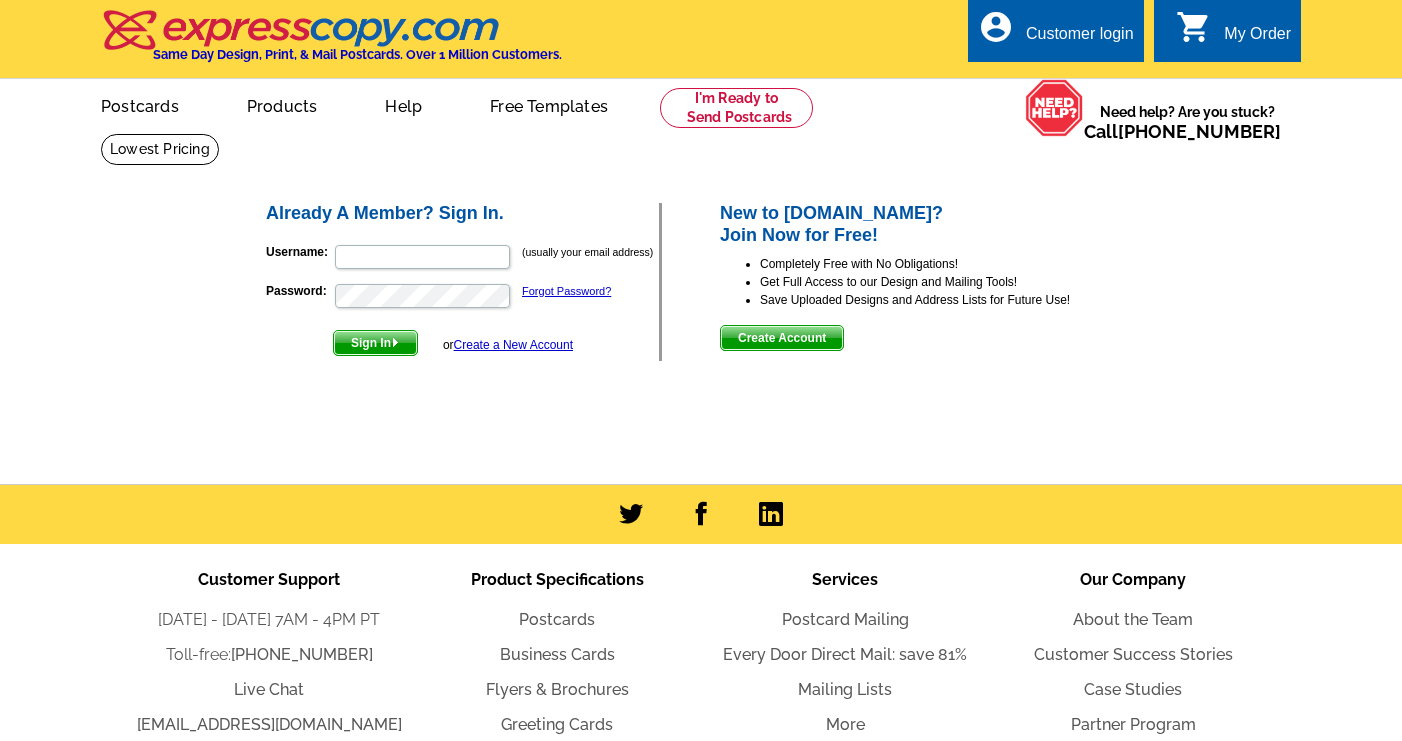 scroll, scrollTop: 0, scrollLeft: 0, axis: both 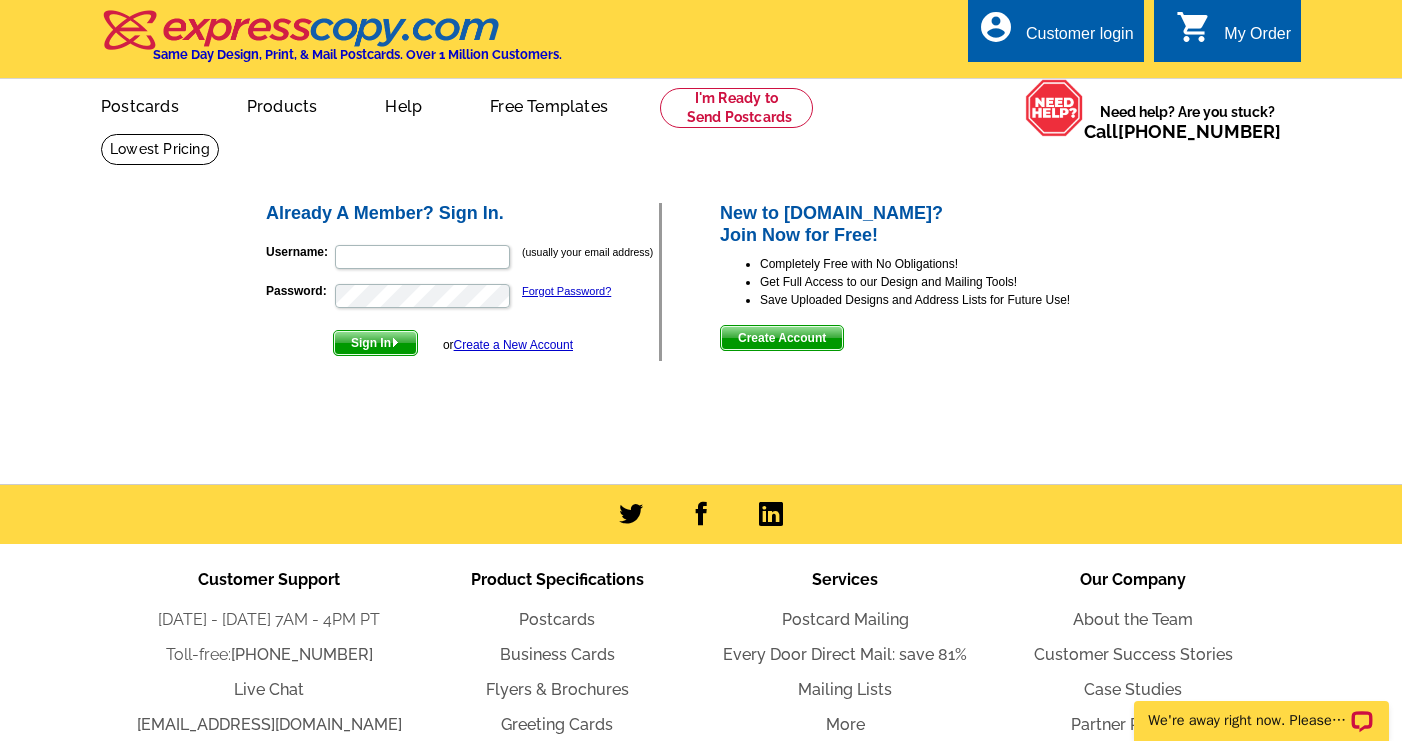 click on "Create Account" at bounding box center [782, 338] 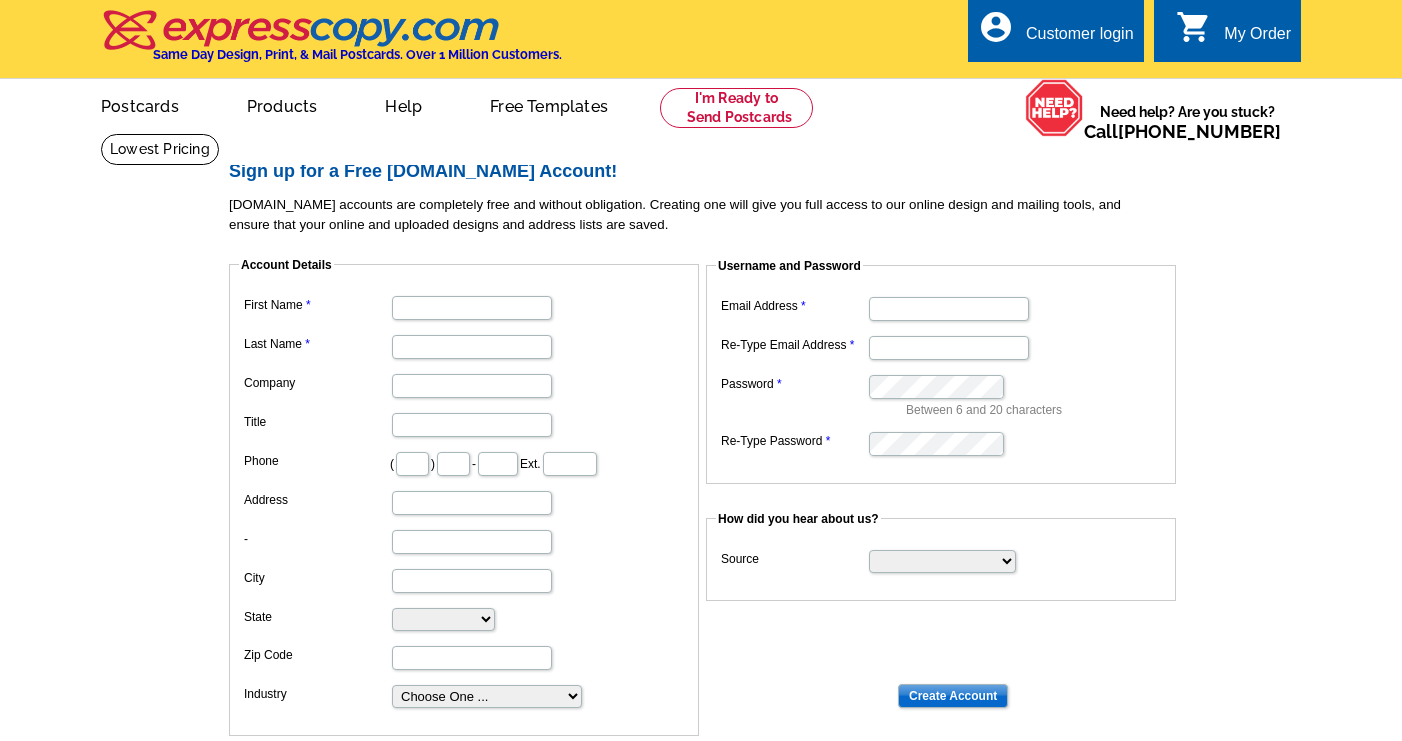scroll, scrollTop: 0, scrollLeft: 0, axis: both 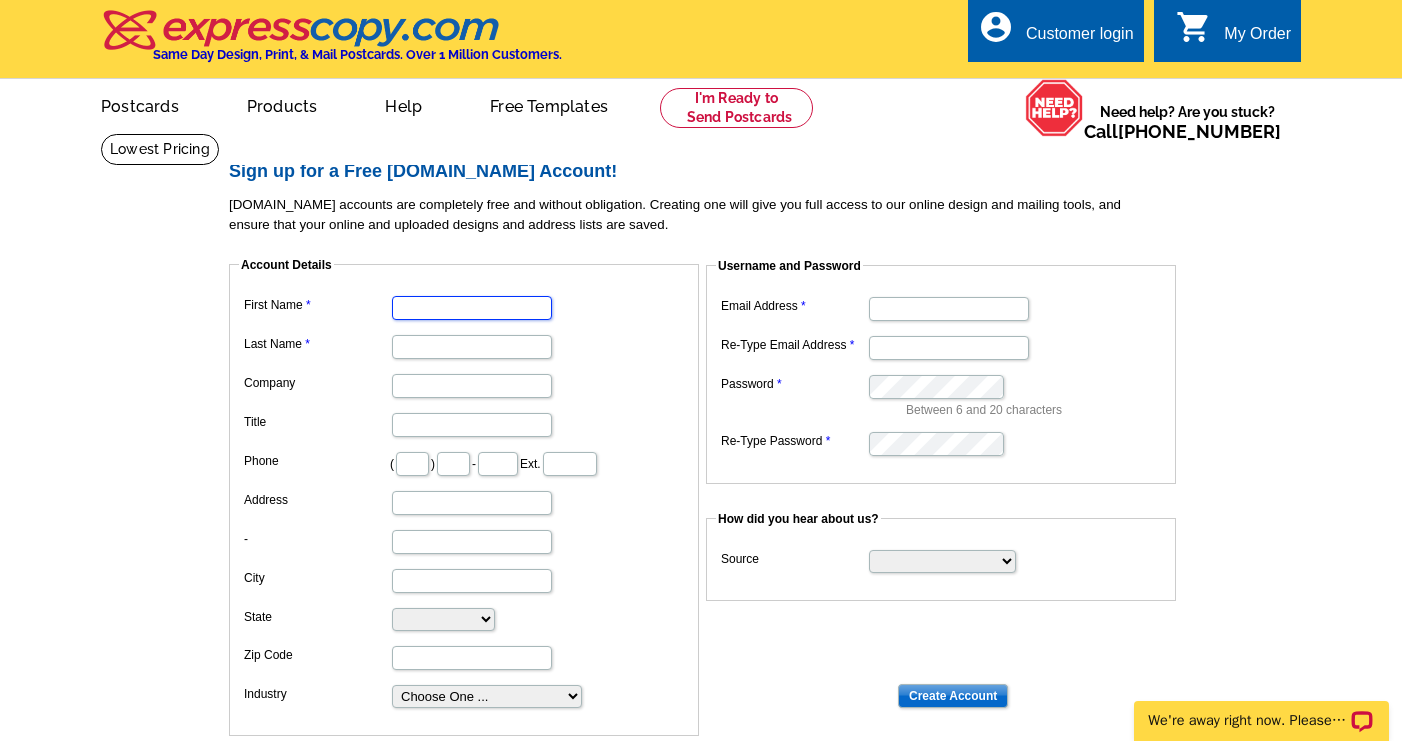 drag, startPoint x: 454, startPoint y: 307, endPoint x: 454, endPoint y: 285, distance: 22 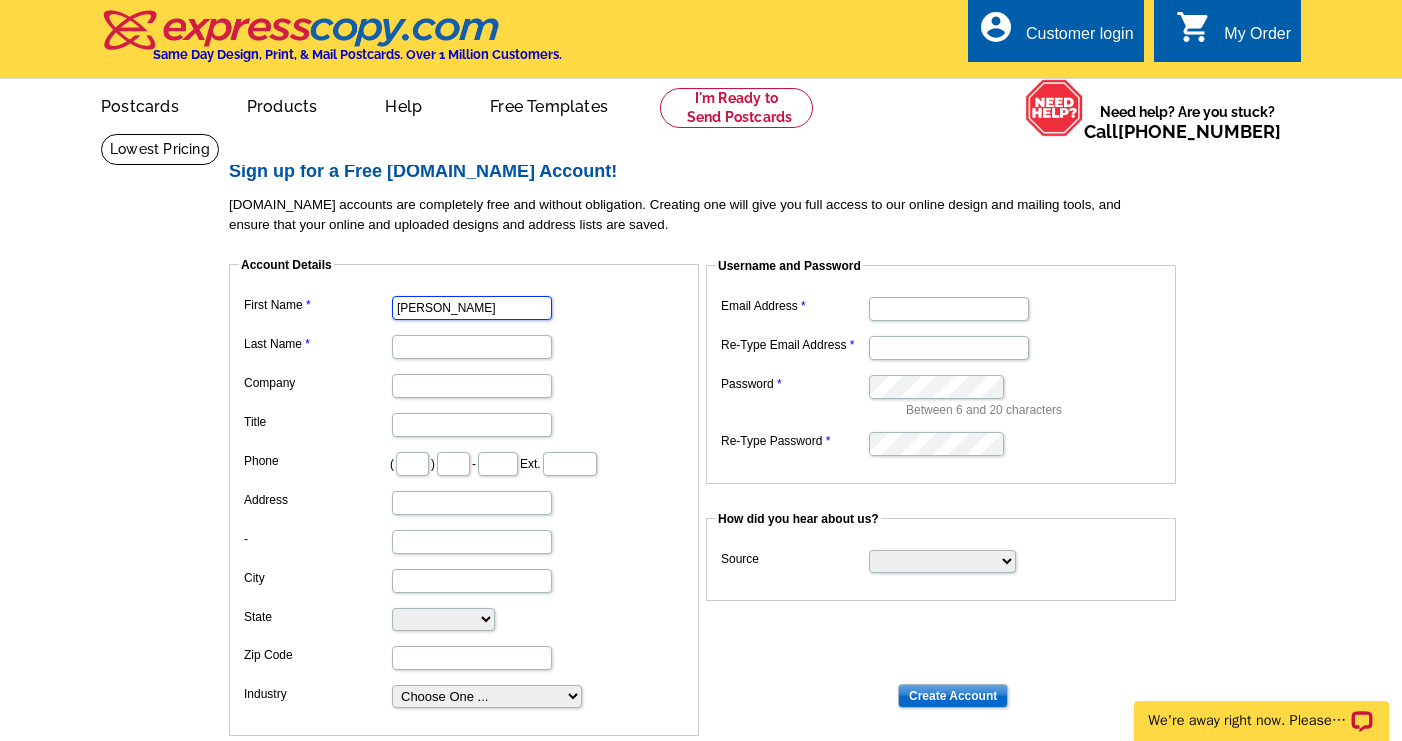 type on "[PERSON_NAME]" 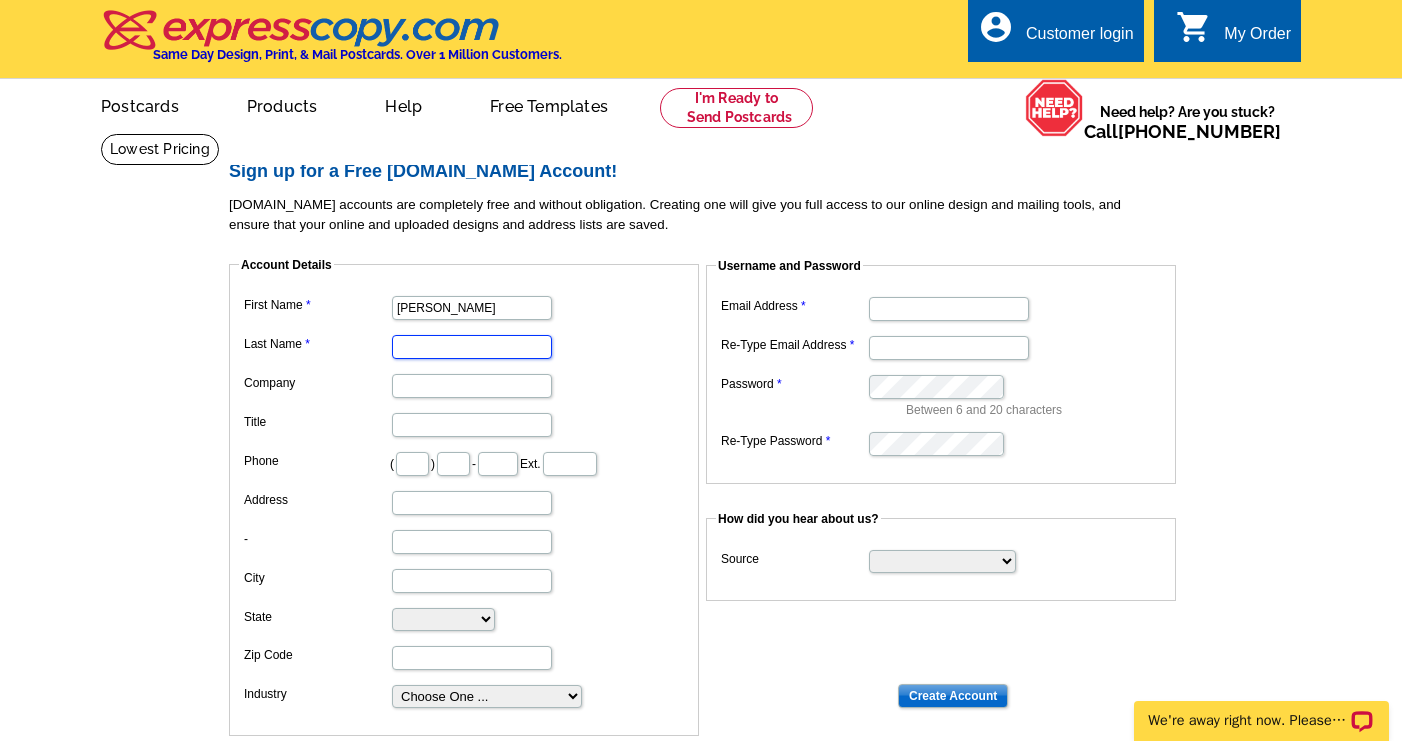 scroll, scrollTop: 0, scrollLeft: 0, axis: both 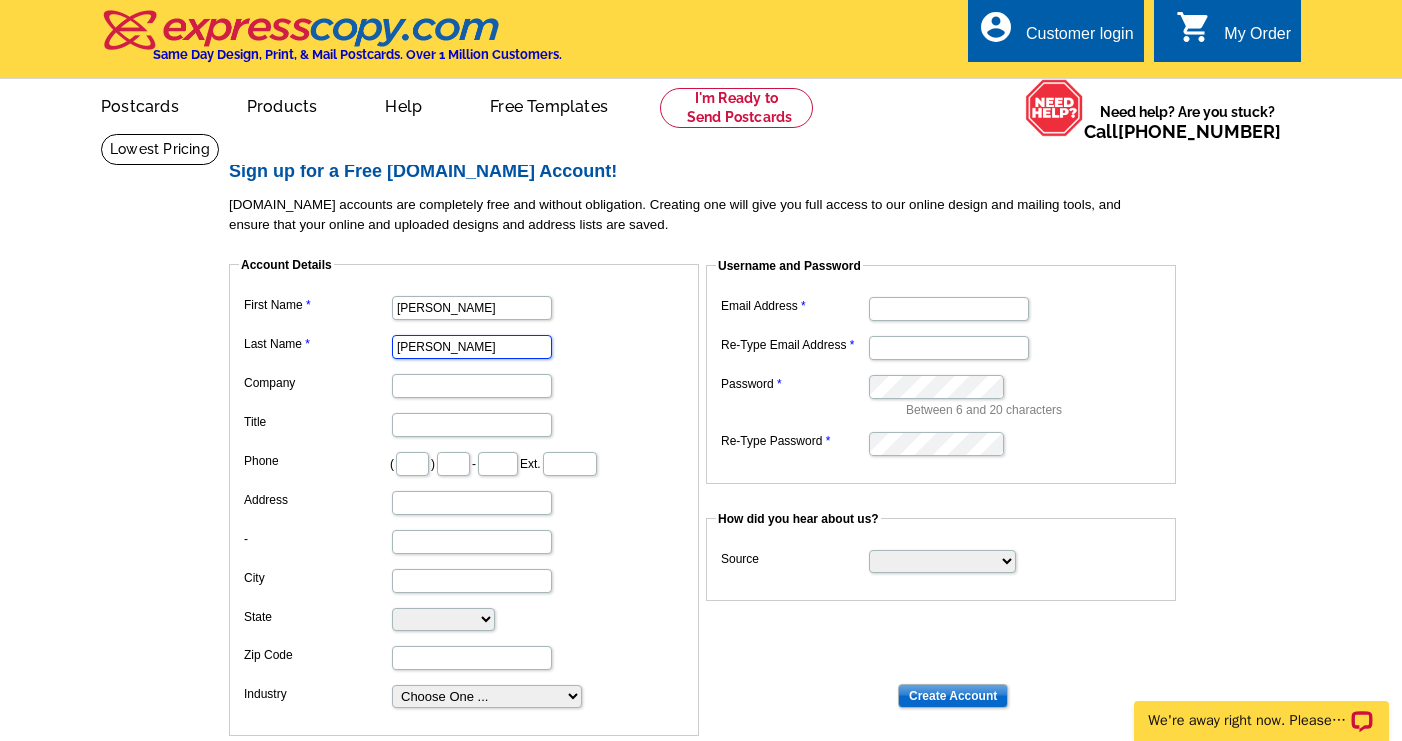 type on "[PERSON_NAME]" 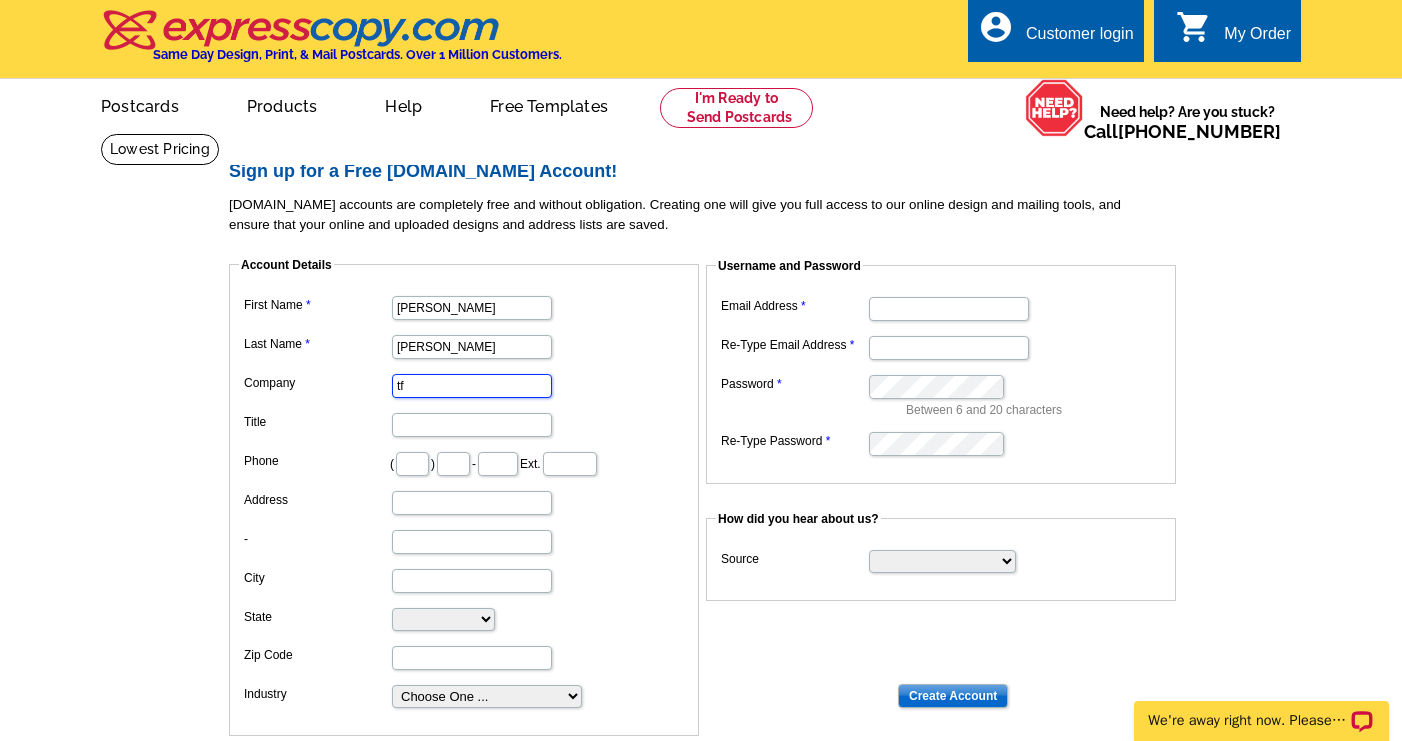 type on "tf" 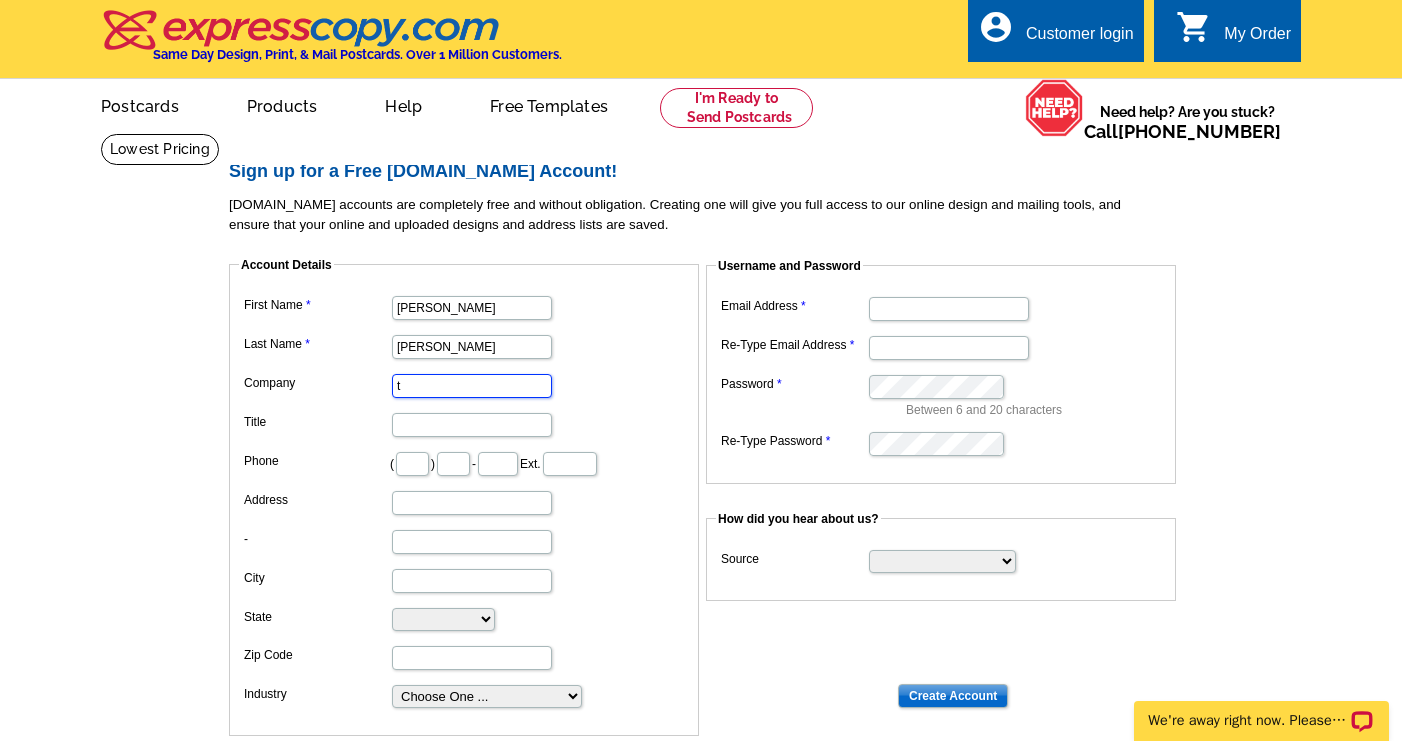 type on "tf" 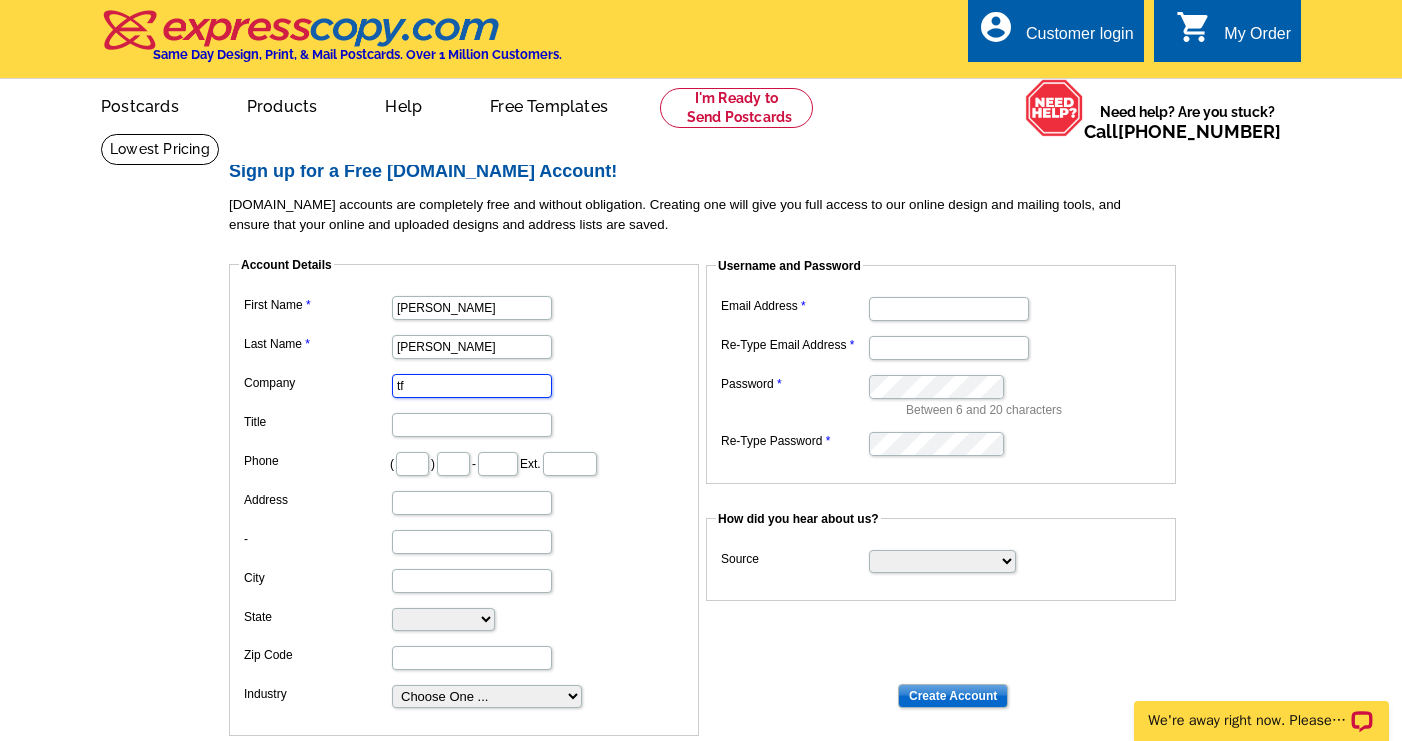 click on "tf" at bounding box center (472, 386) 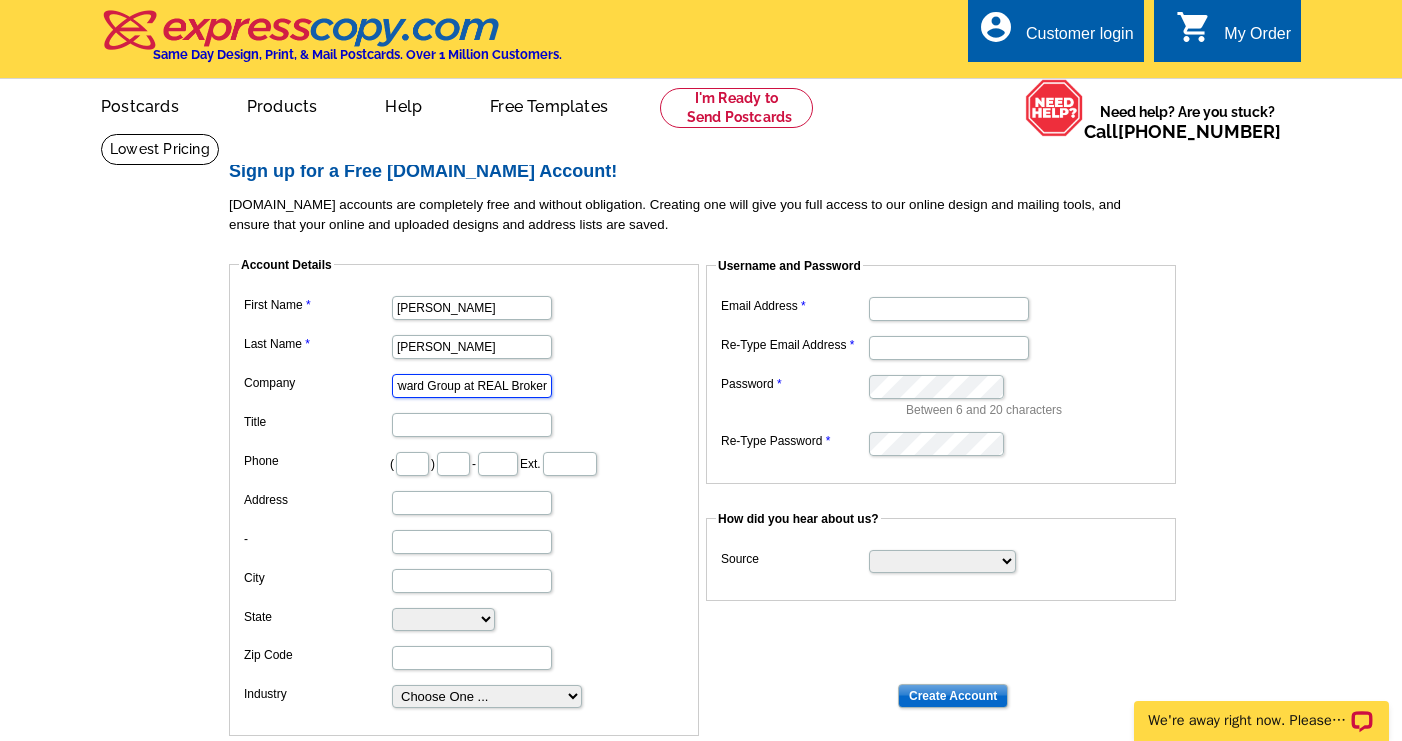 scroll, scrollTop: 0, scrollLeft: 66, axis: horizontal 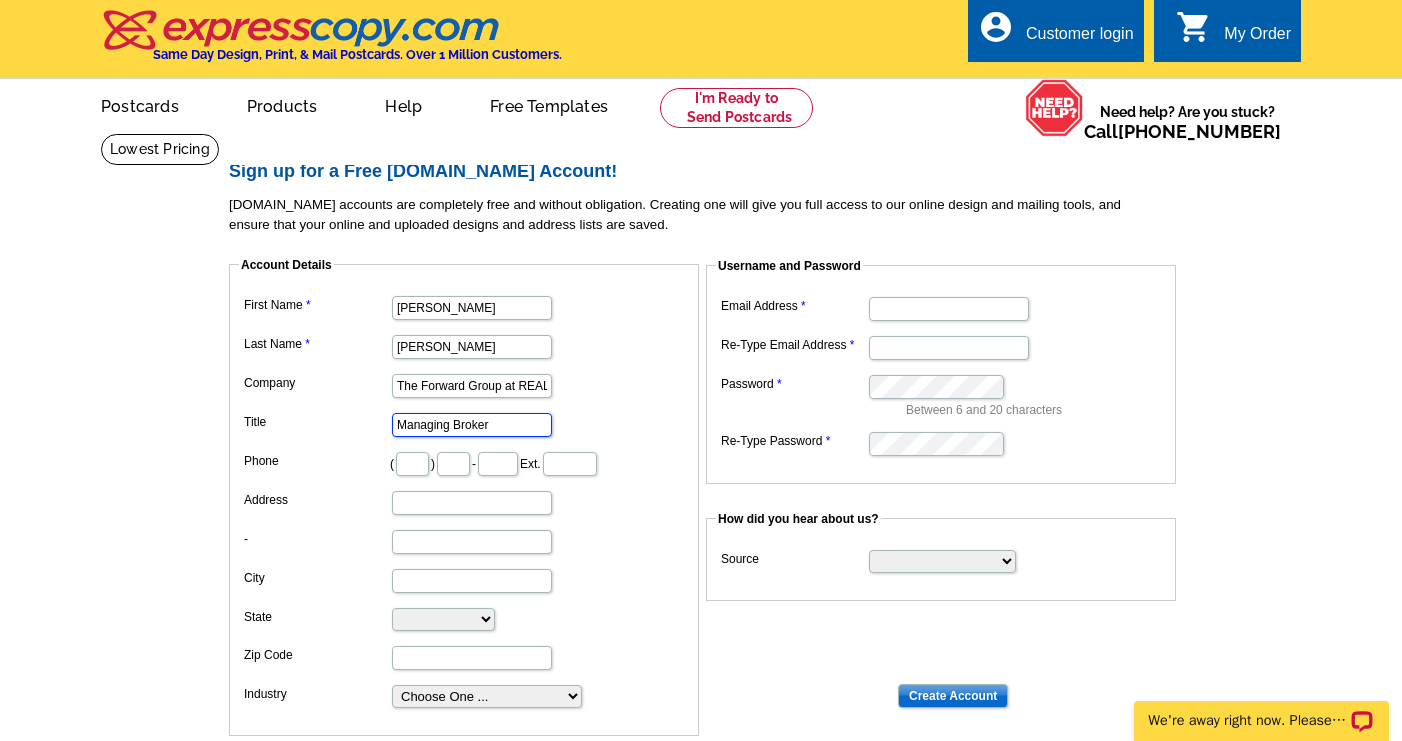 type on "Managing Broker" 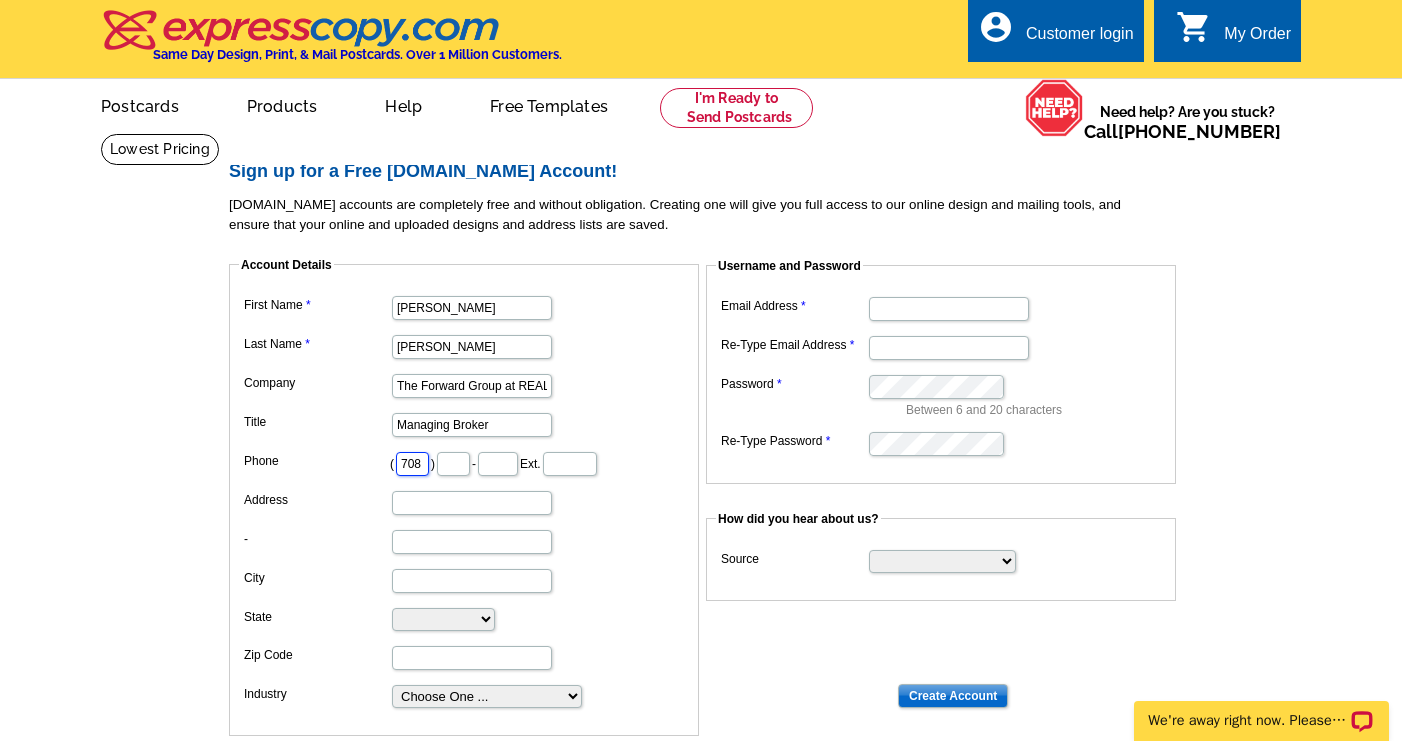 scroll, scrollTop: 0, scrollLeft: 3, axis: horizontal 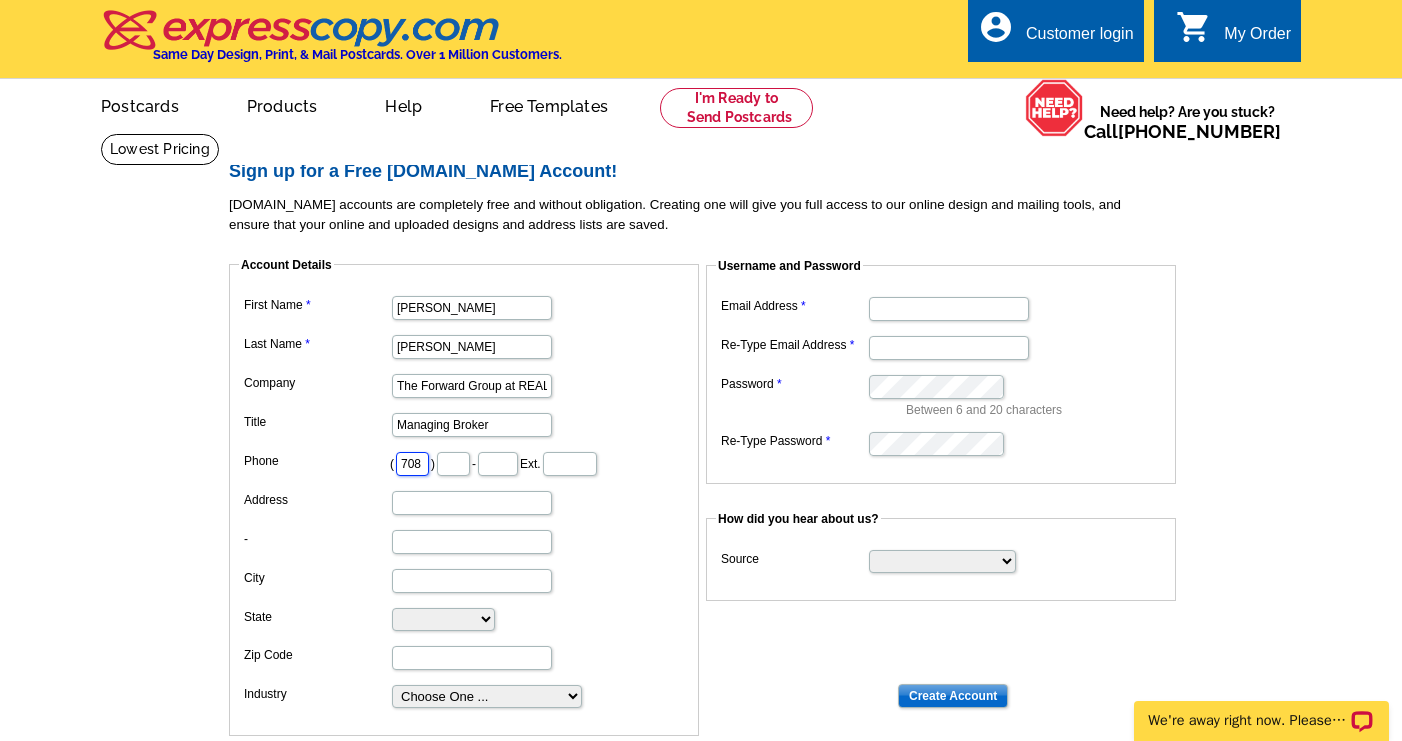 type on "708" 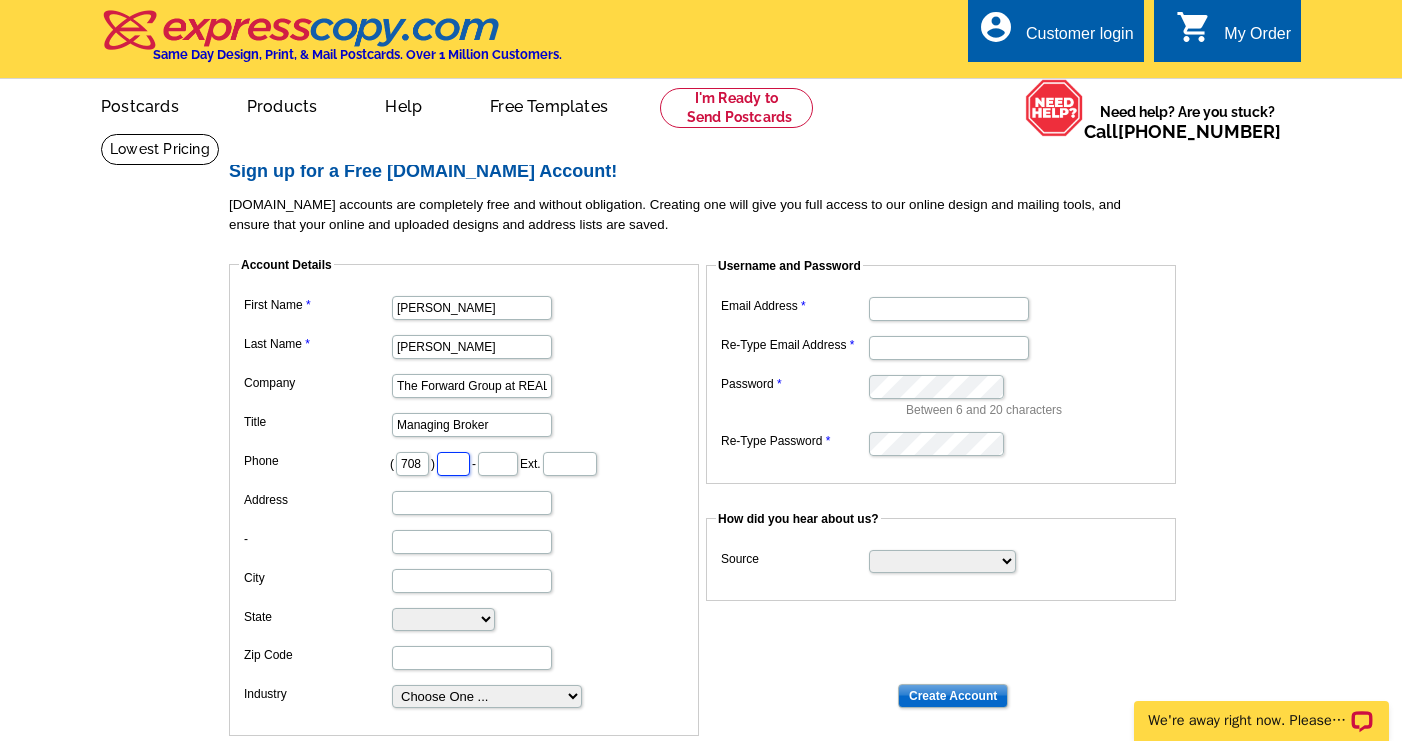 scroll, scrollTop: 0, scrollLeft: 0, axis: both 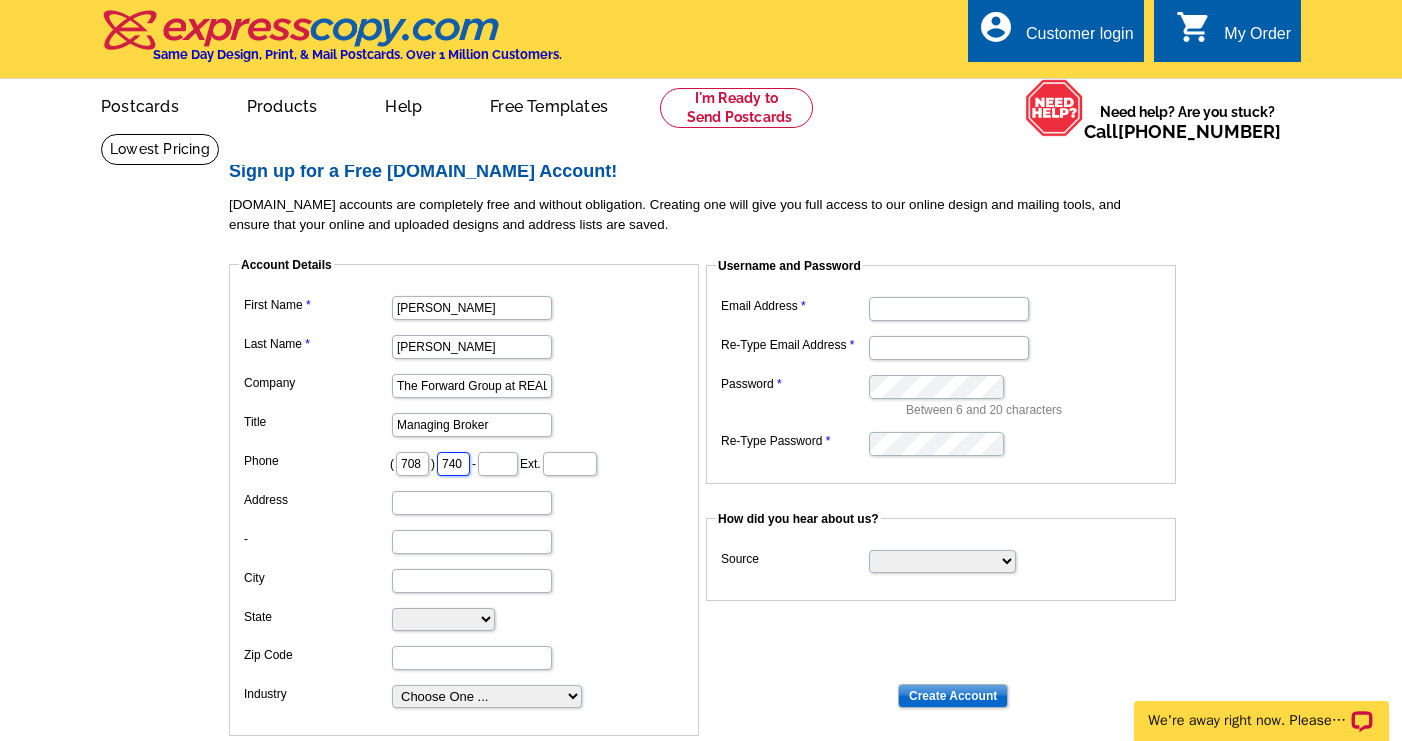 type on "740" 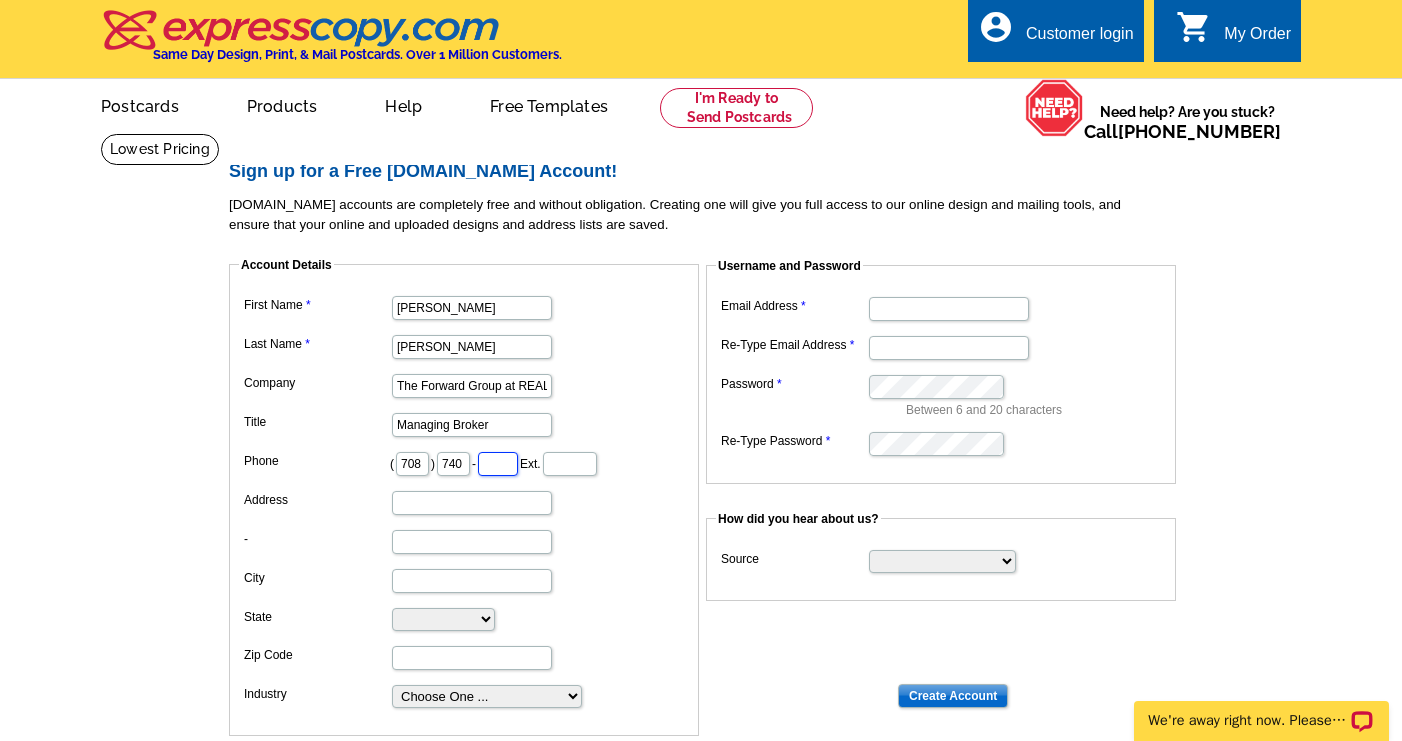 scroll, scrollTop: 0, scrollLeft: 0, axis: both 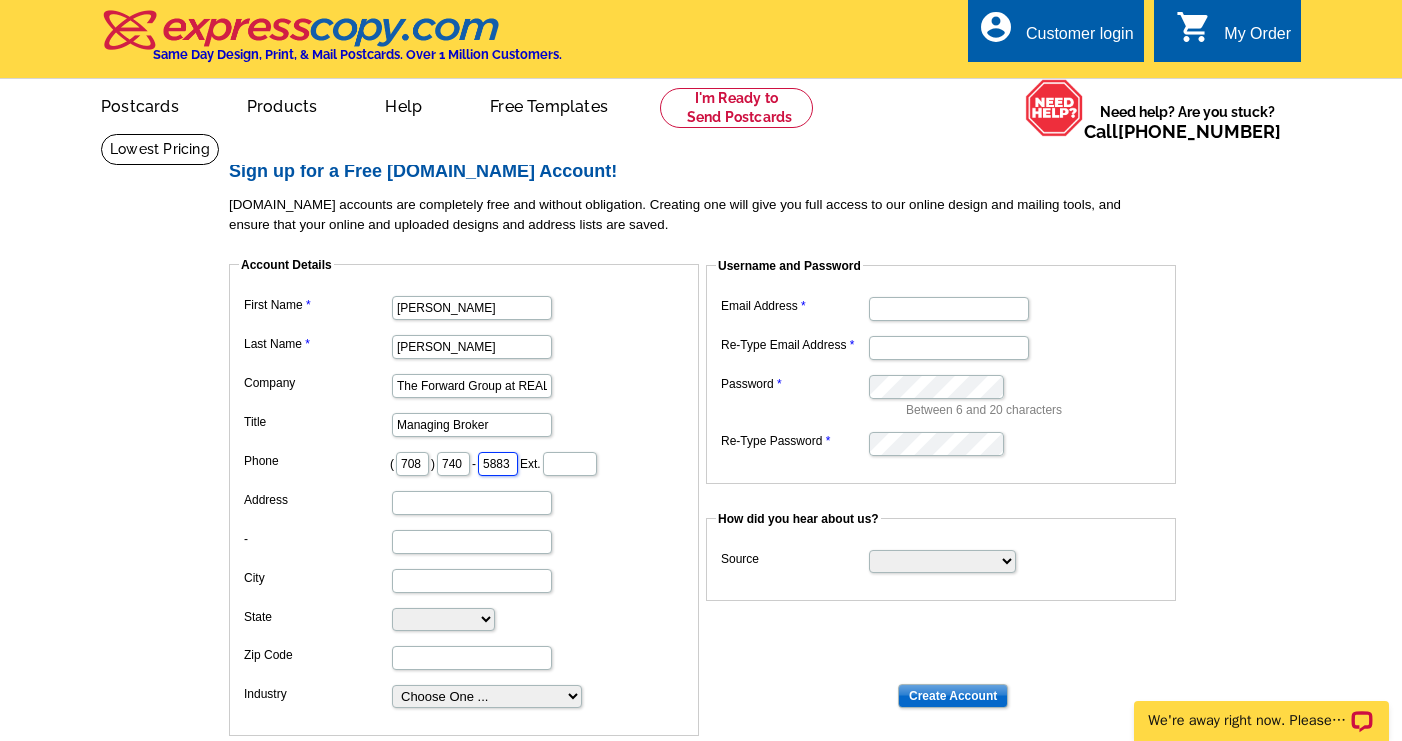 type on "5883" 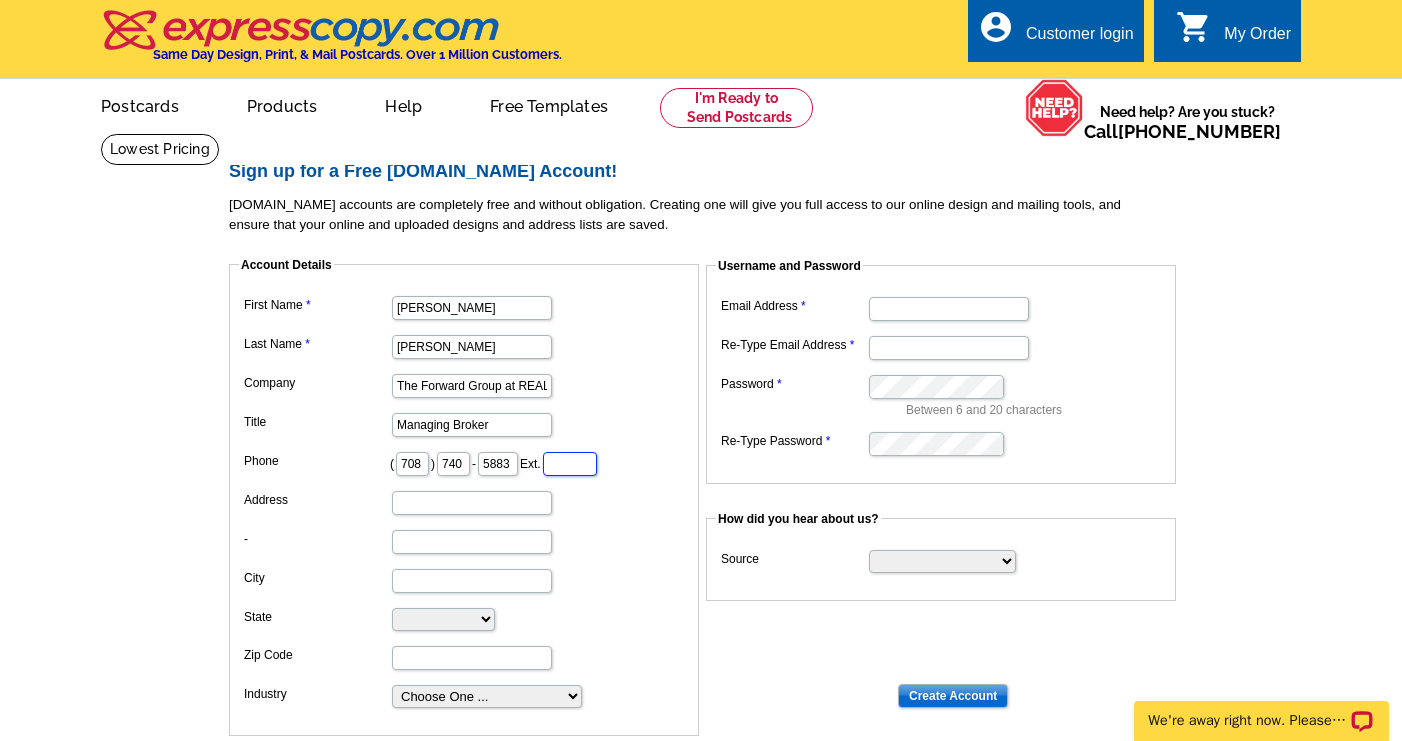 scroll, scrollTop: 0, scrollLeft: 0, axis: both 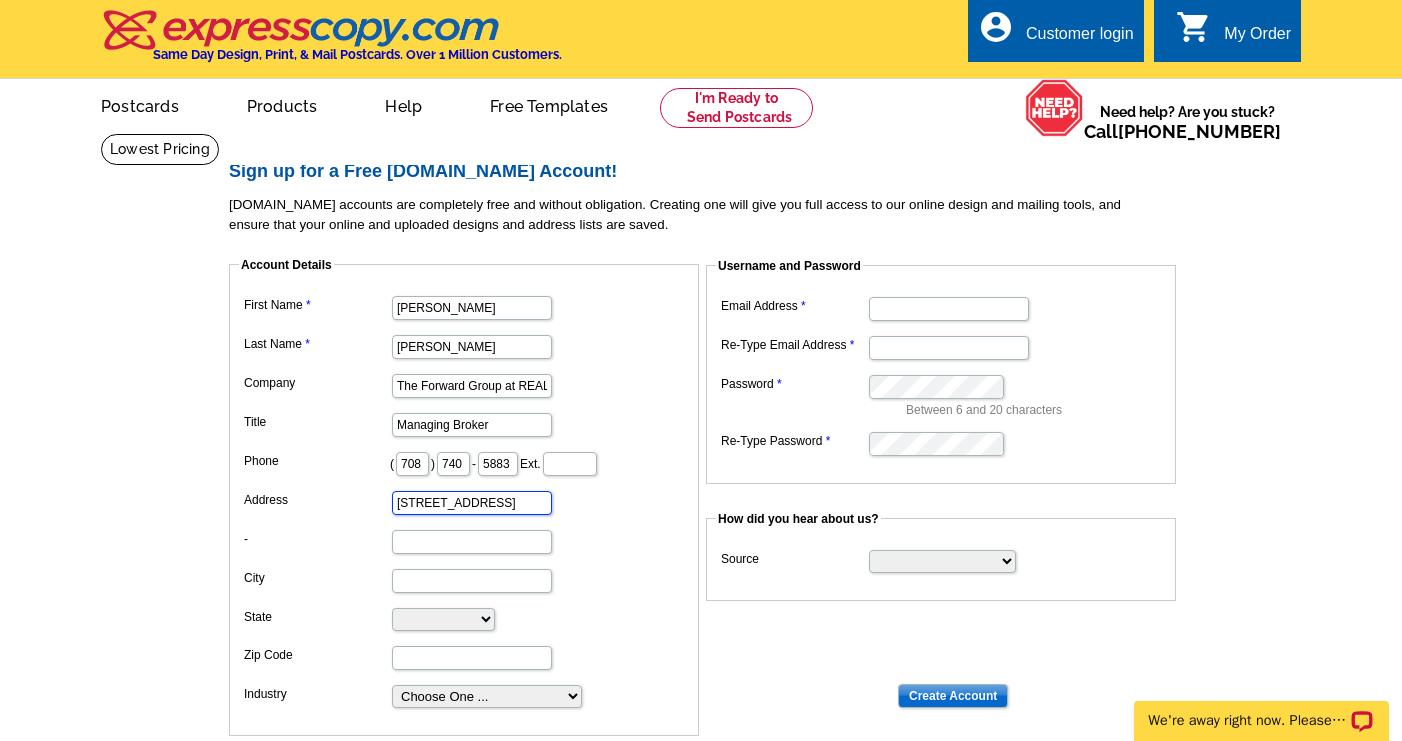 type on "[STREET_ADDRESS]" 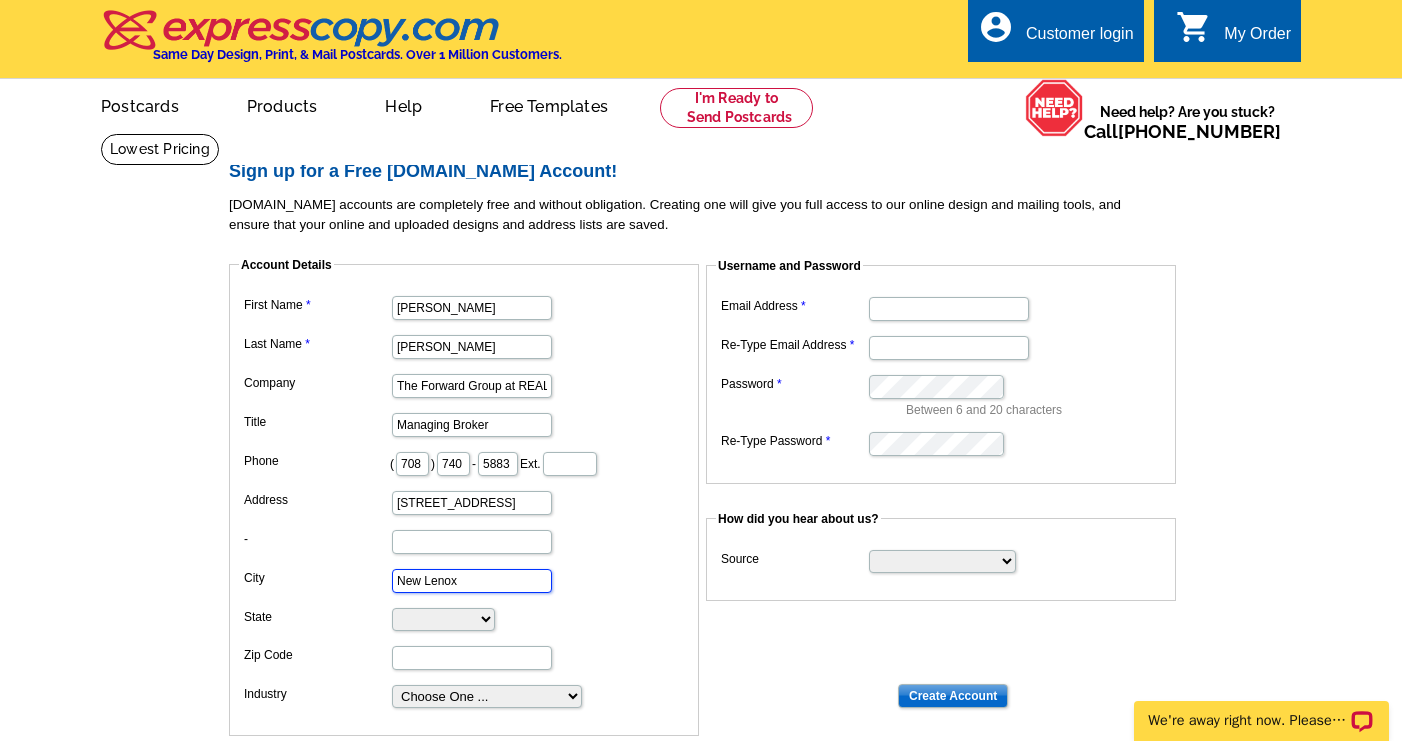type on "New Lenox" 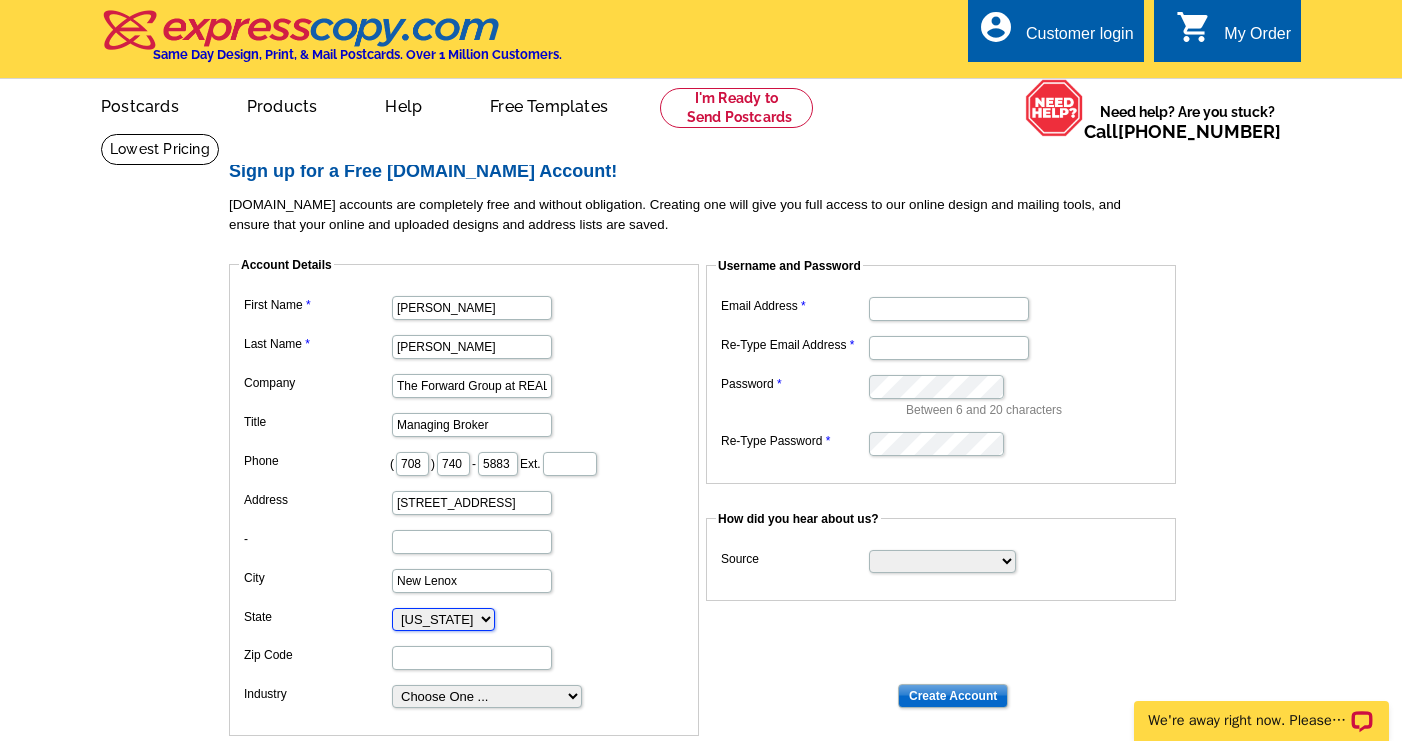 select on "IL" 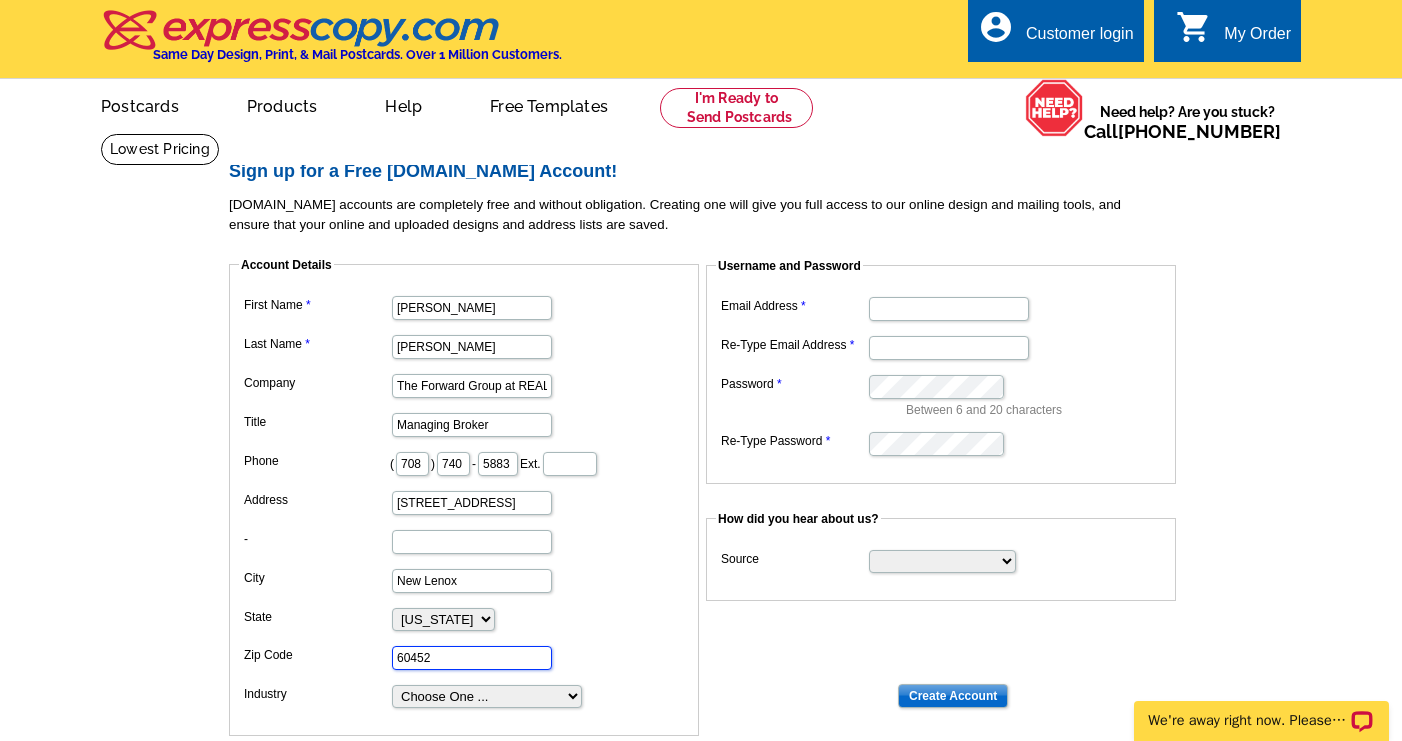click on "60452" at bounding box center [472, 658] 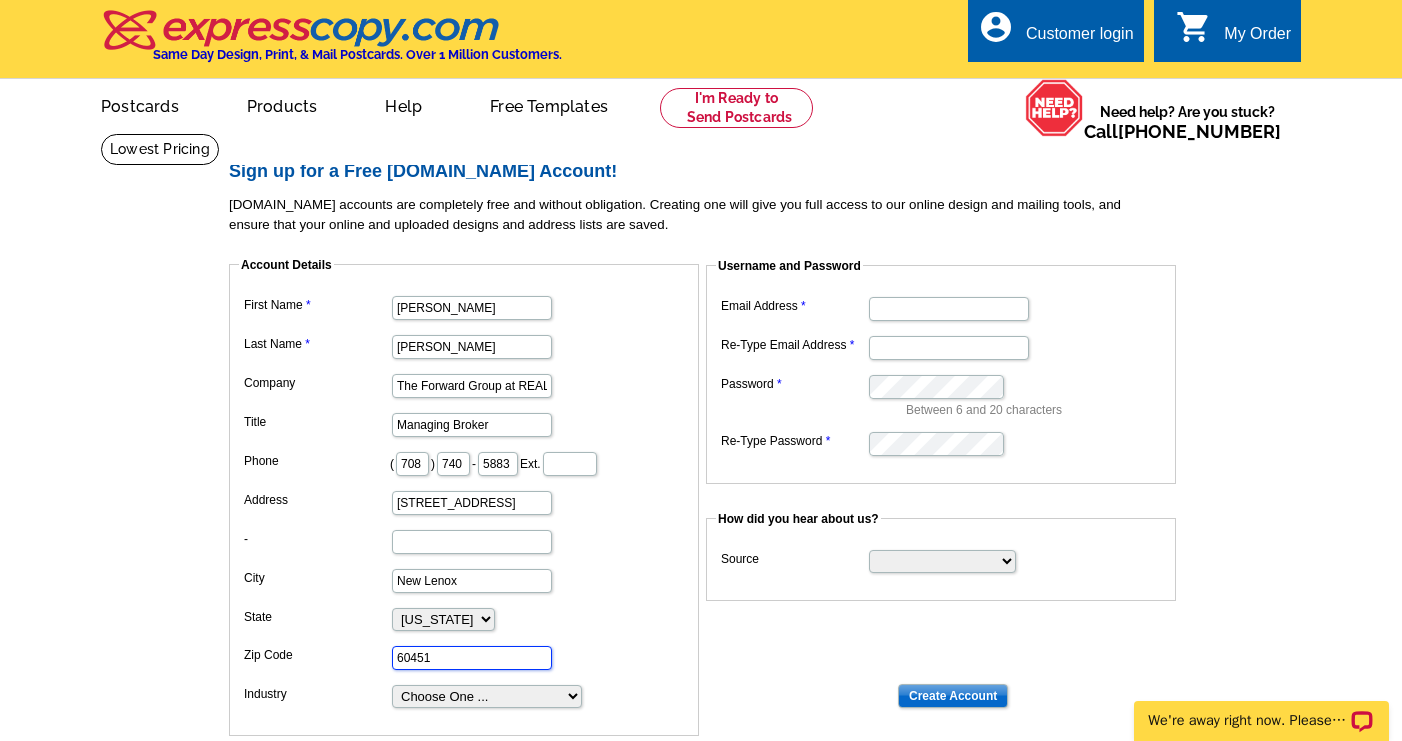 type on "60451" 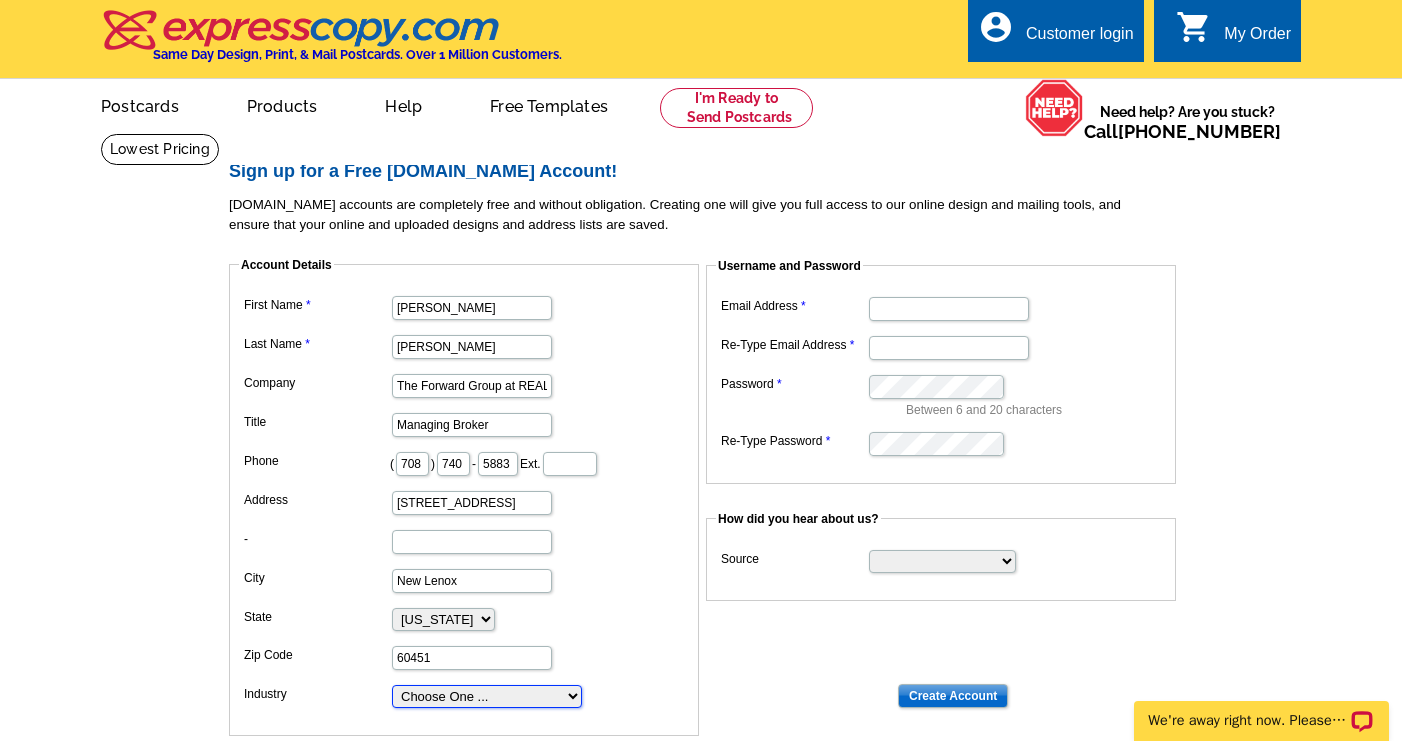 click on "Choose One ...
Residential Real Estate
Accounting
Agriculture
Architecture
Arts
Automotive
Business Services
Career Development/Training
Carpet Cleaning
Chiropractic
Commercial Real Estate
Communications
Computers/Electronics
Construction
Consulting
Daycare/Preschool
Dental
Education
Engineering
Entertainment
Environmental
Event Management
Financial
Fitness/gym
Government
Graphics/Design
Health & Beauty
Healthcare
Home Business
Home Inspection-Appraisal
Home Services
Home Services-Cleaning
Home Services-Exteriors
Home Services-HVAC
Home Services-Interior
Home Services-Interior Design
Home Services-Interiors
Home Services-Painting
Home Services-Plumbing
Human Resources
Insurance
Landscape/Yard
Legal Services
Manufacturing
Medical" at bounding box center [487, 696] 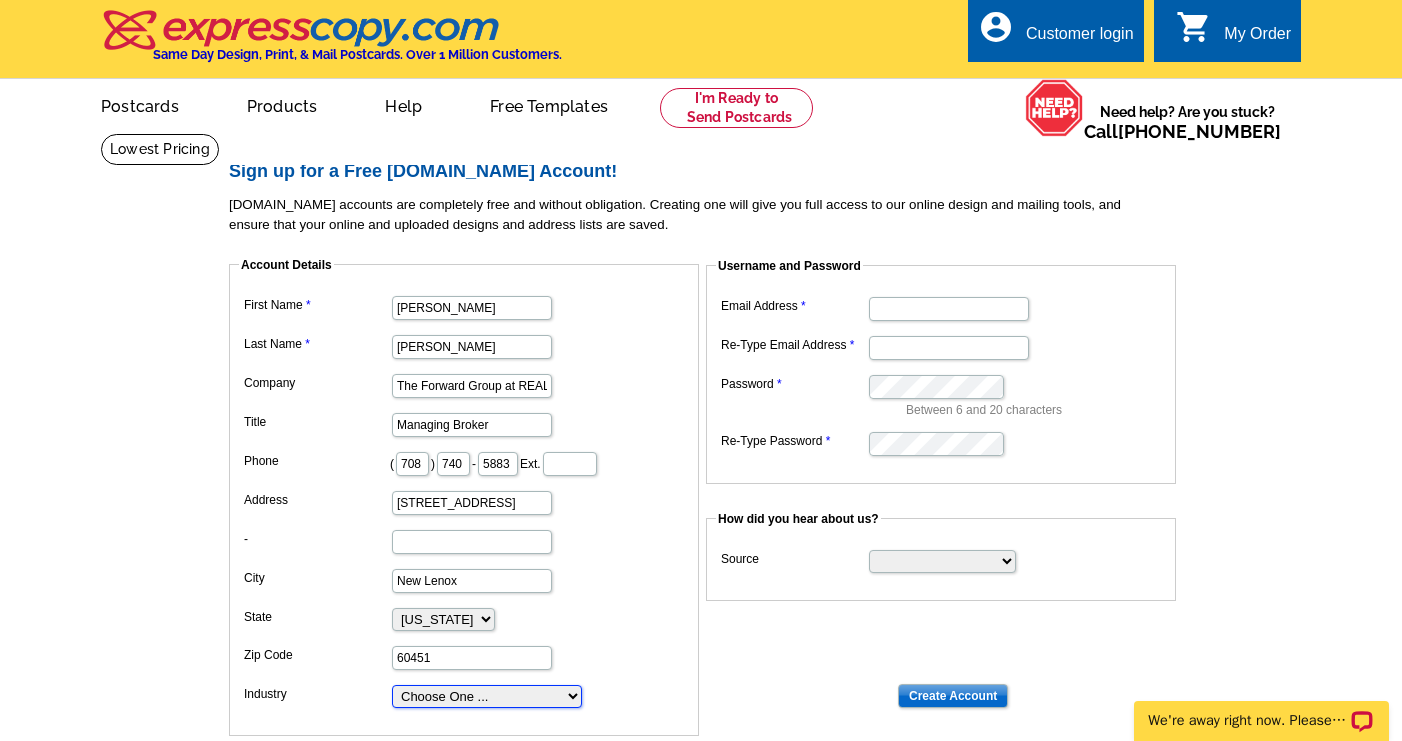 select on "3" 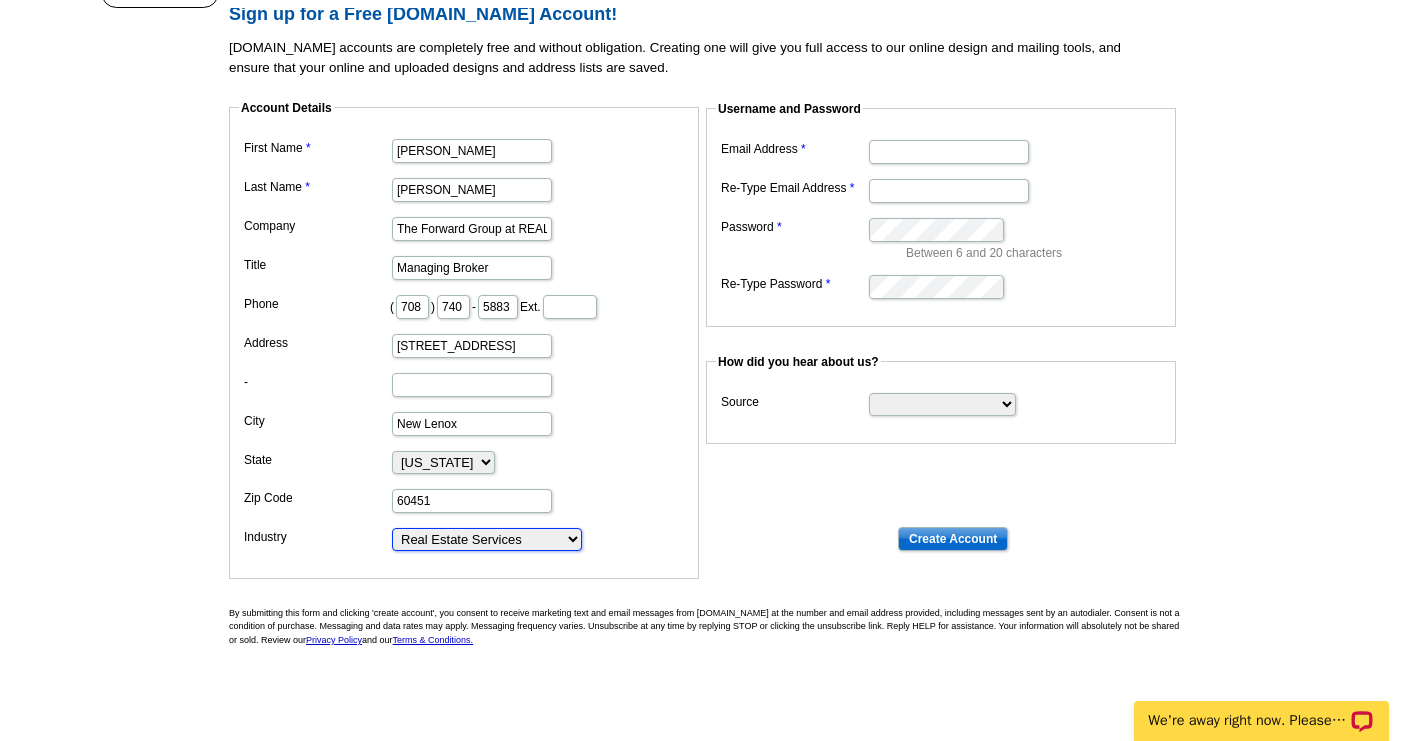 scroll, scrollTop: 0, scrollLeft: 0, axis: both 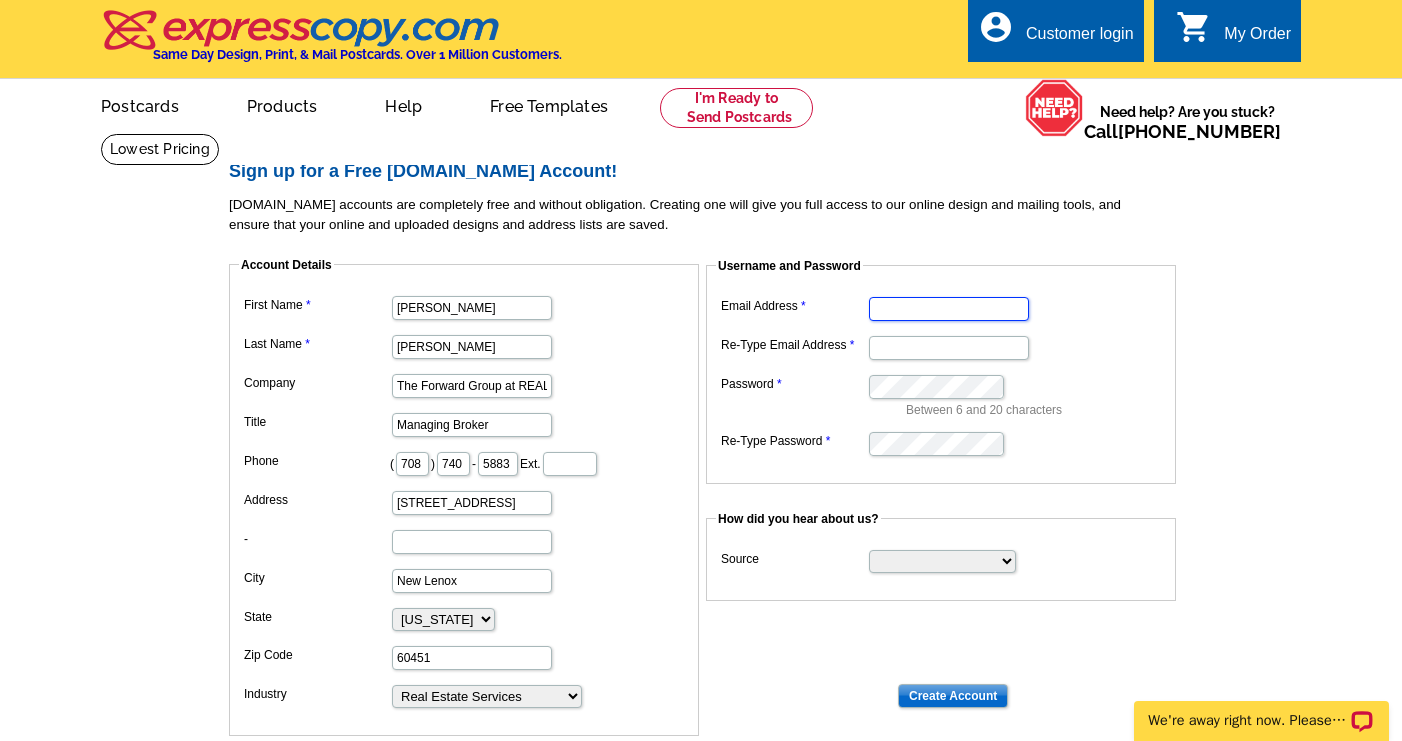 click on "Email Address" at bounding box center (949, 309) 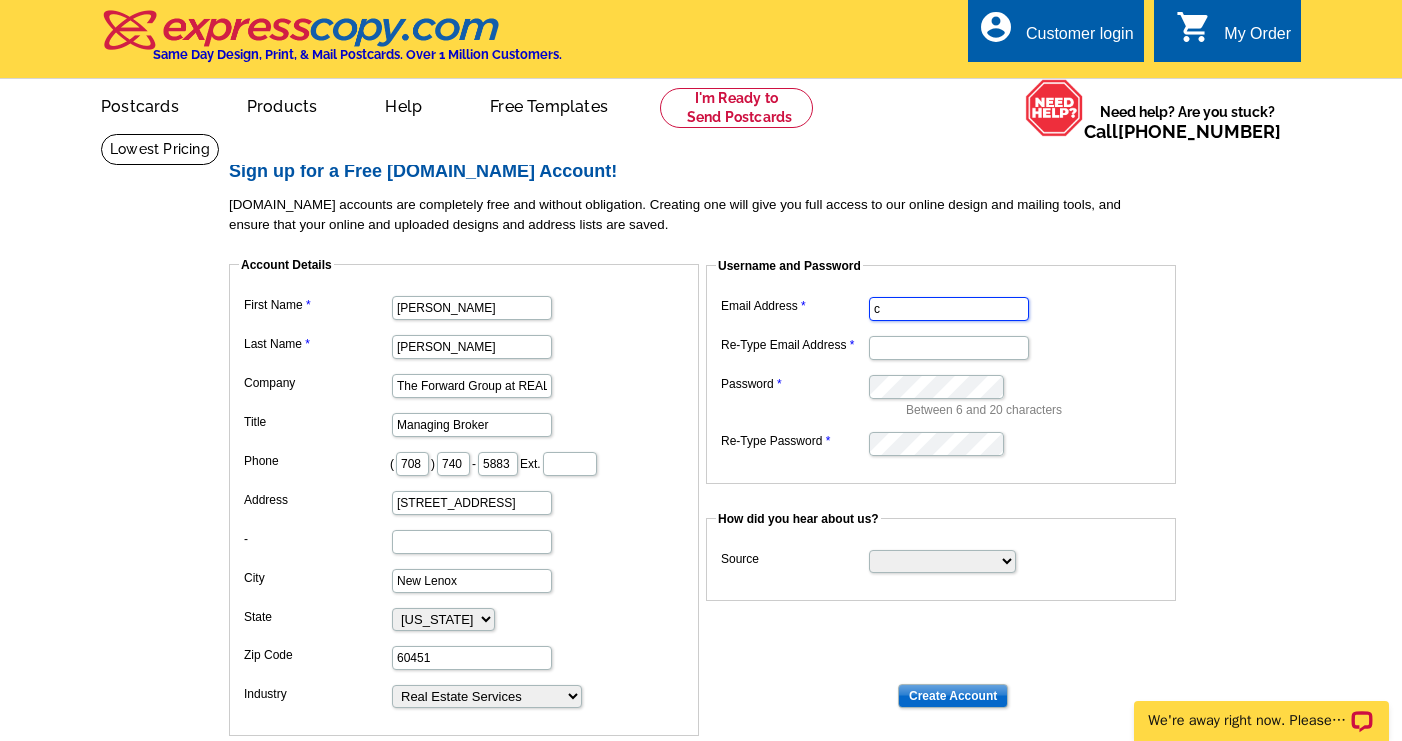 type on "[PERSON_NAME][EMAIL_ADDRESS][DOMAIN_NAME]" 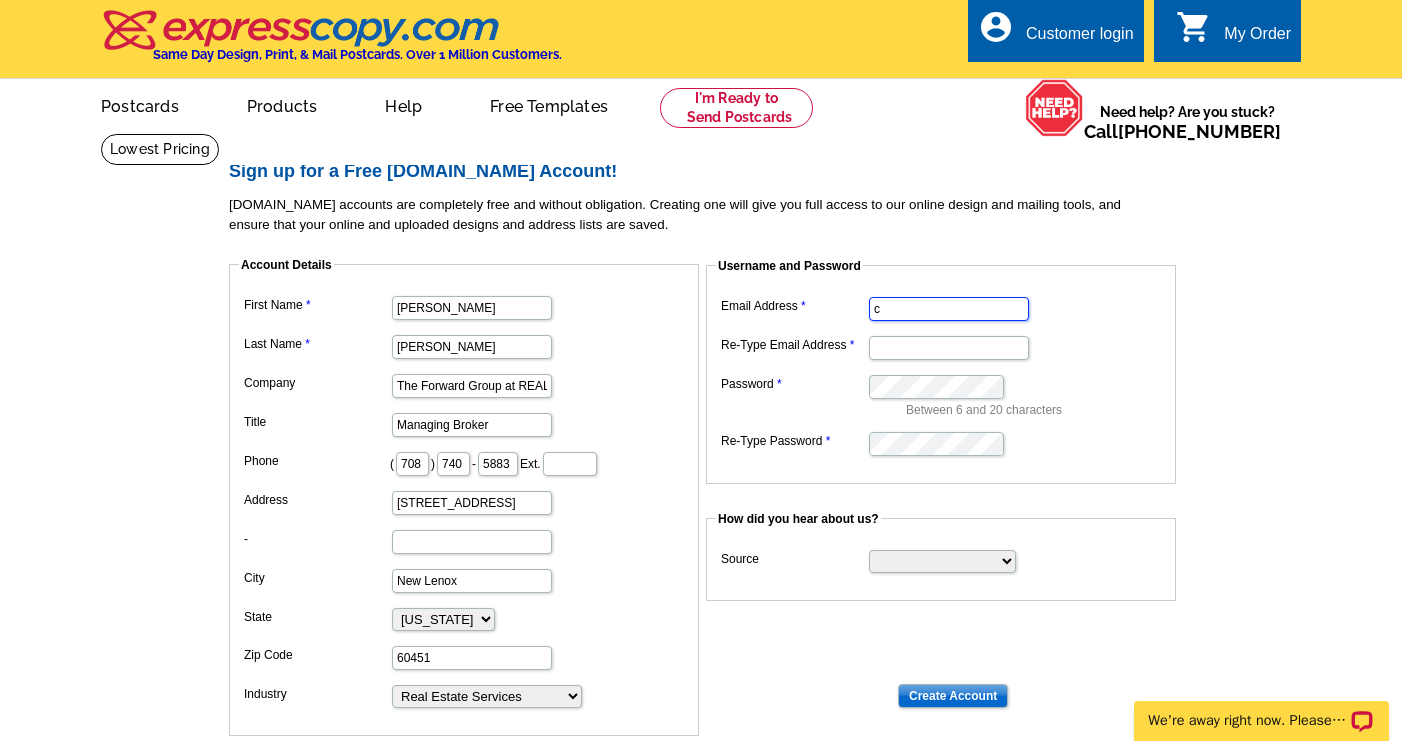 type on "[PERSON_NAME][EMAIL_ADDRESS][DOMAIN_NAME]" 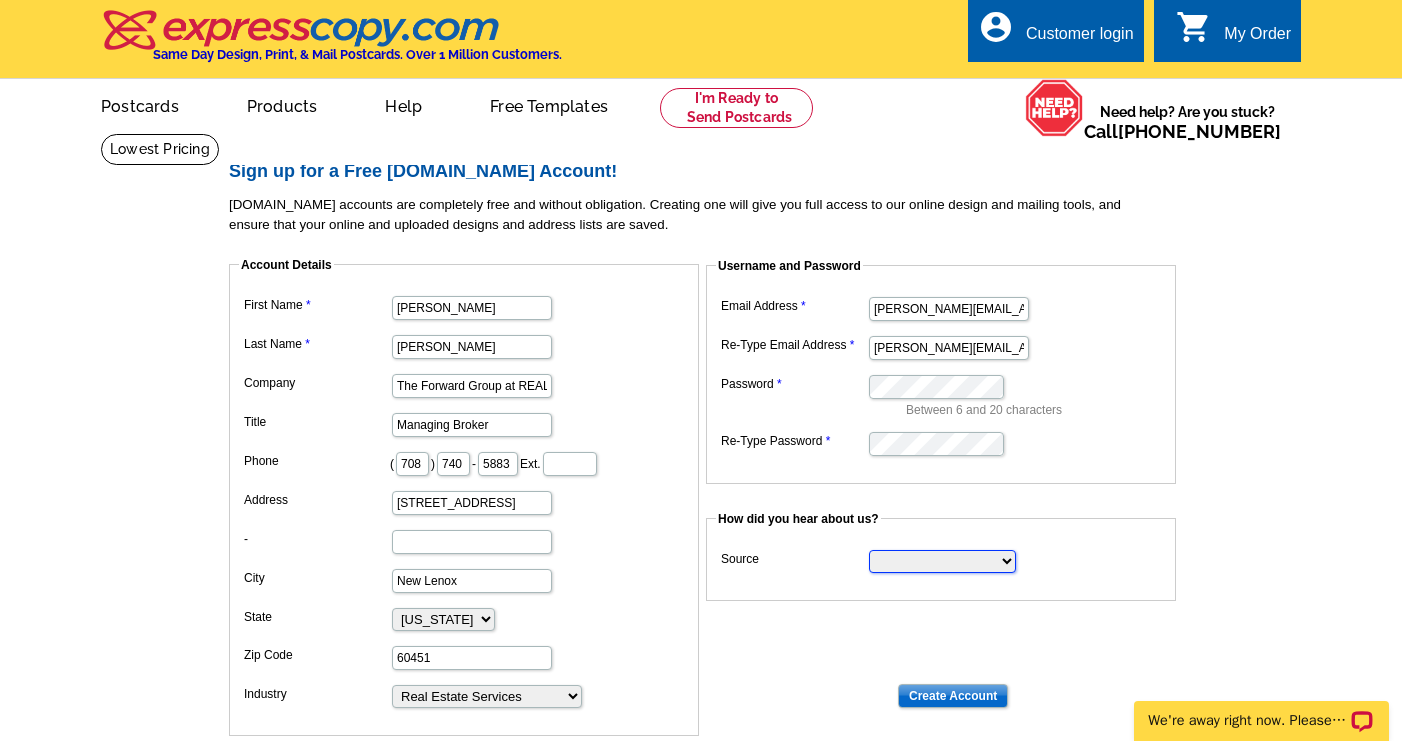 click on "Search Engine
Television Ad
Direct Mail Postcard
Email
Referred by a friend
Other" at bounding box center [942, 561] 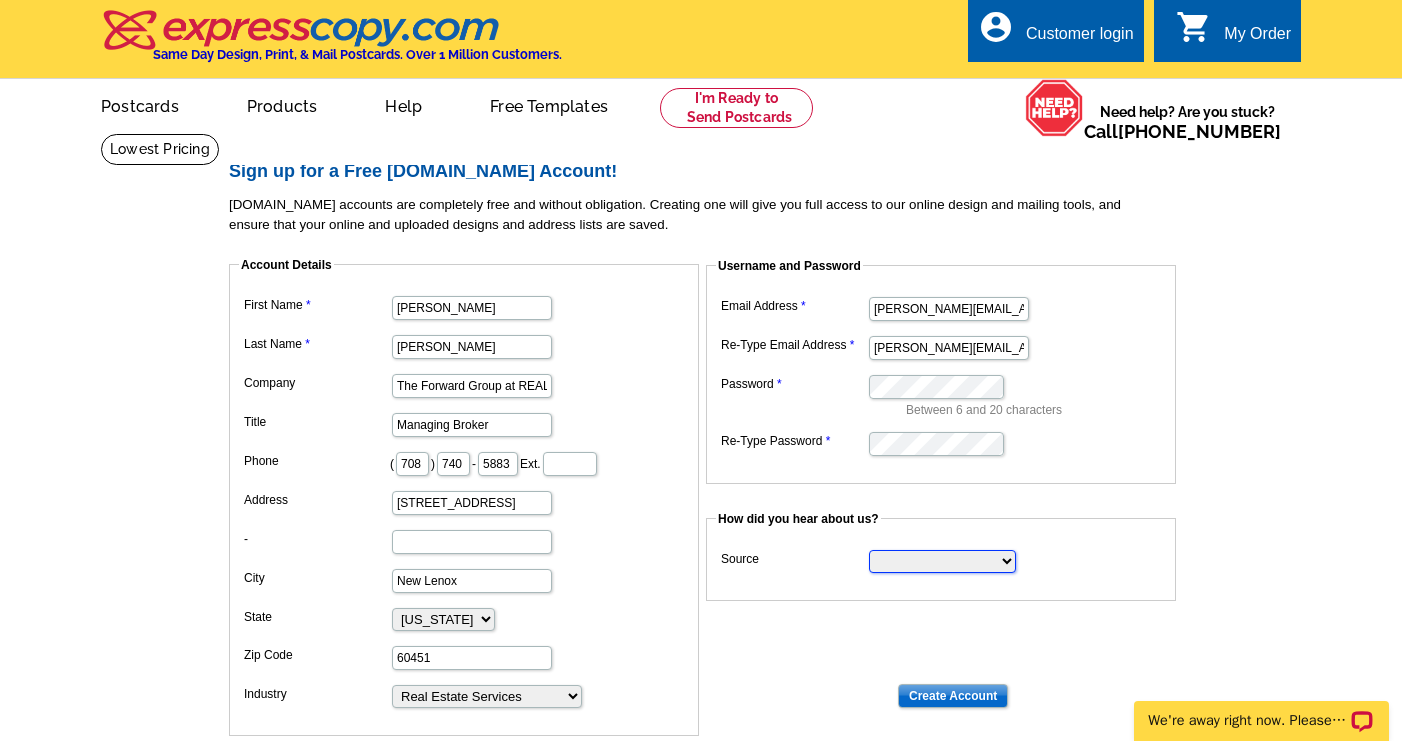 select on "other" 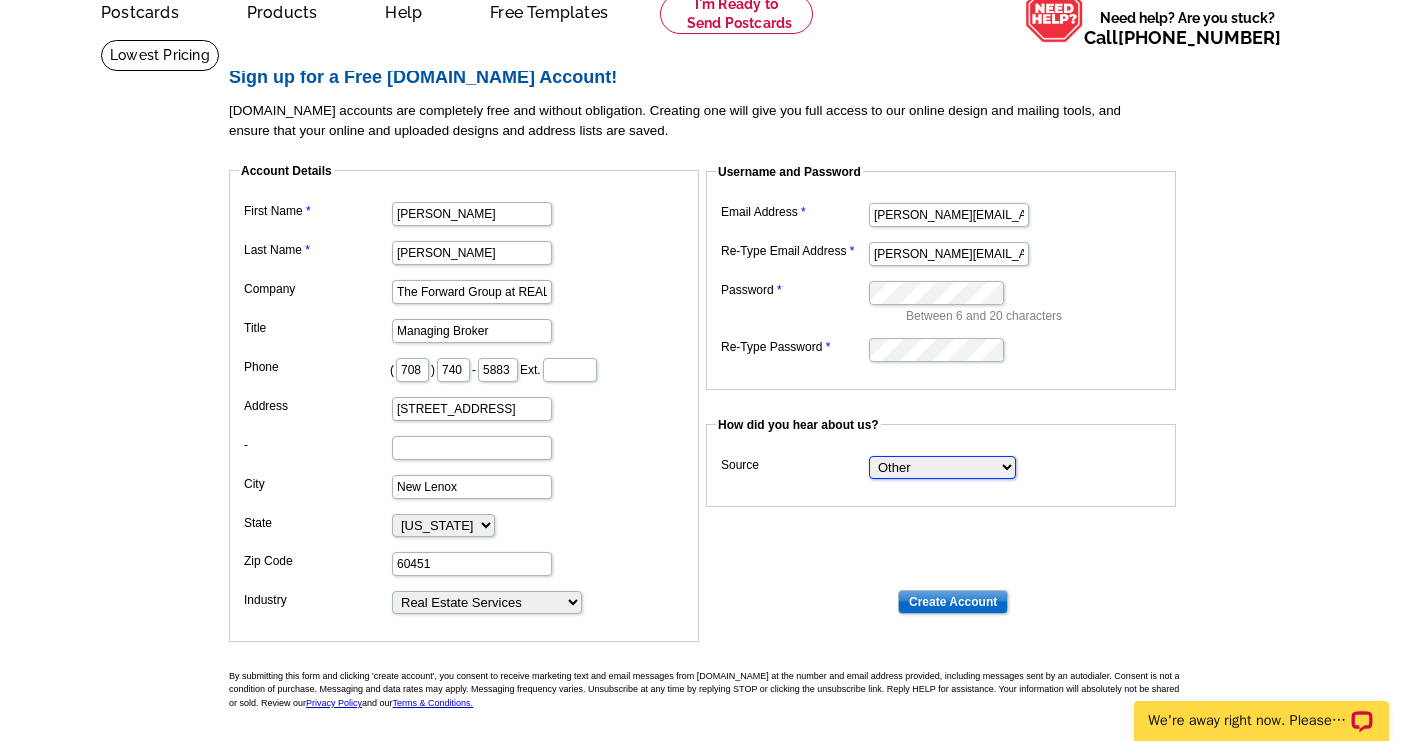 scroll, scrollTop: 108, scrollLeft: 0, axis: vertical 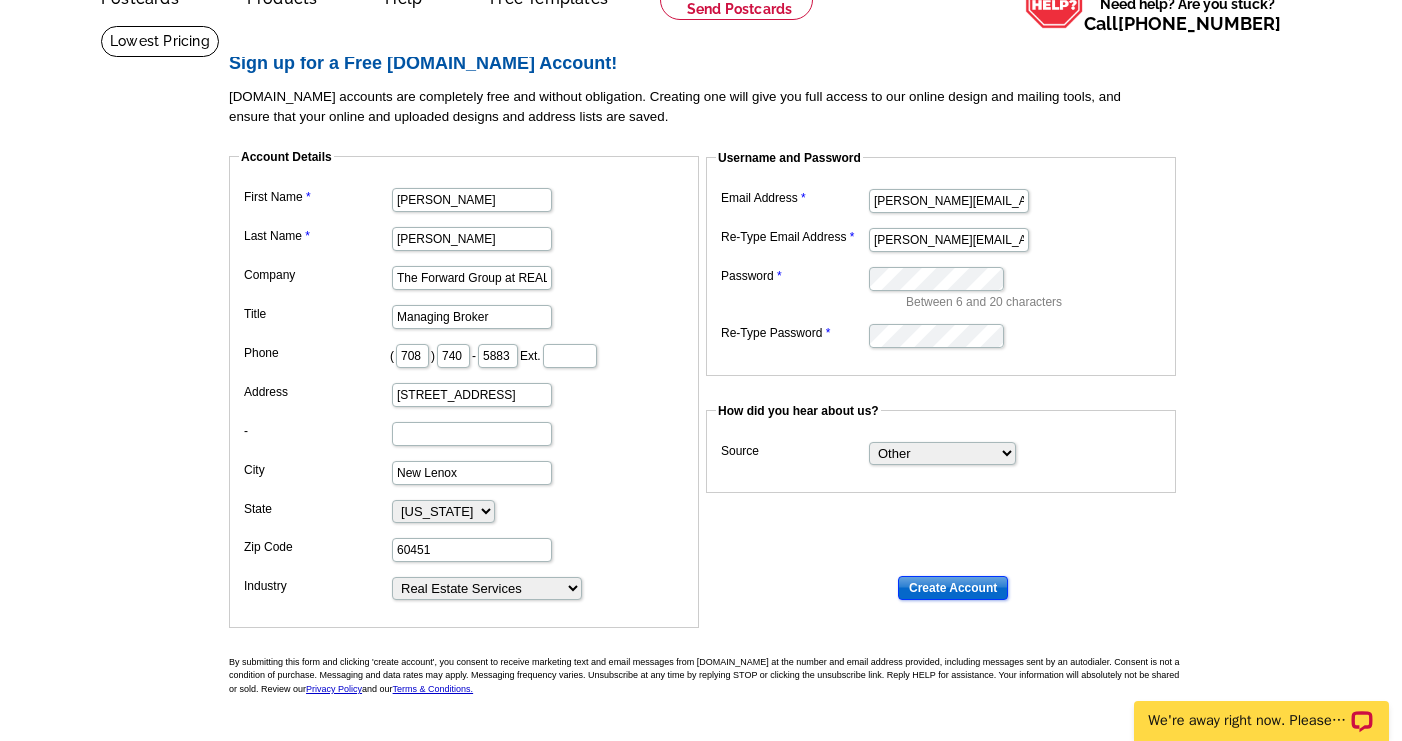 click on "Create Account" at bounding box center [953, 588] 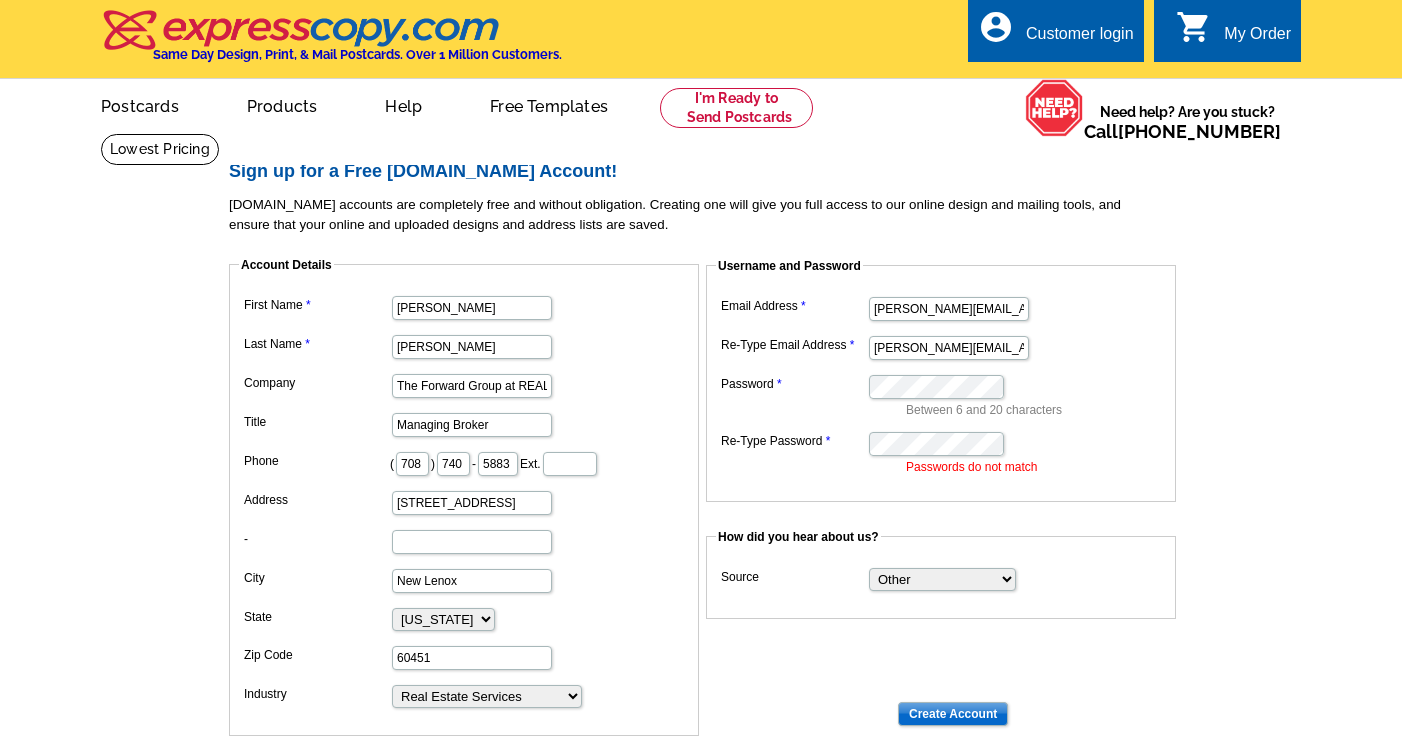 scroll, scrollTop: 0, scrollLeft: 0, axis: both 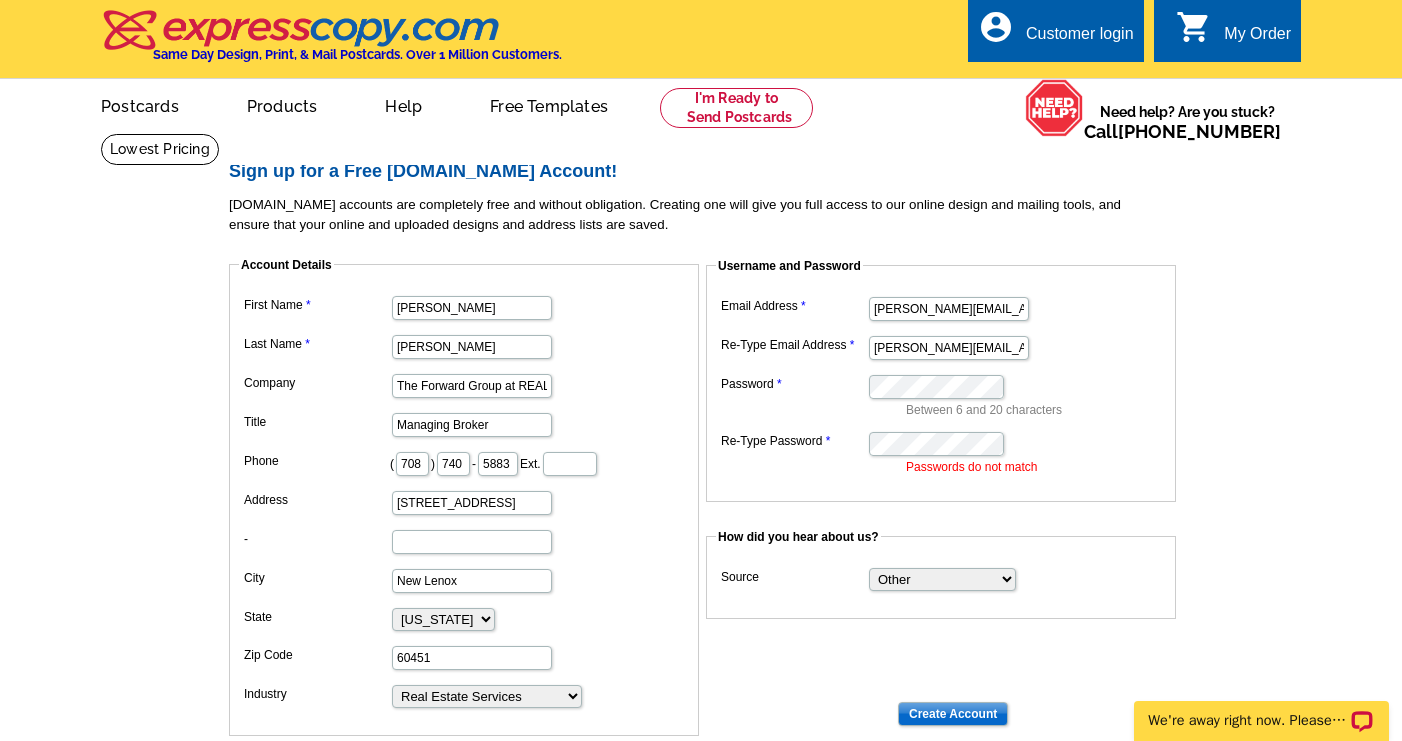 click on "Between 6 and 20 characters" at bounding box center (1036, 410) 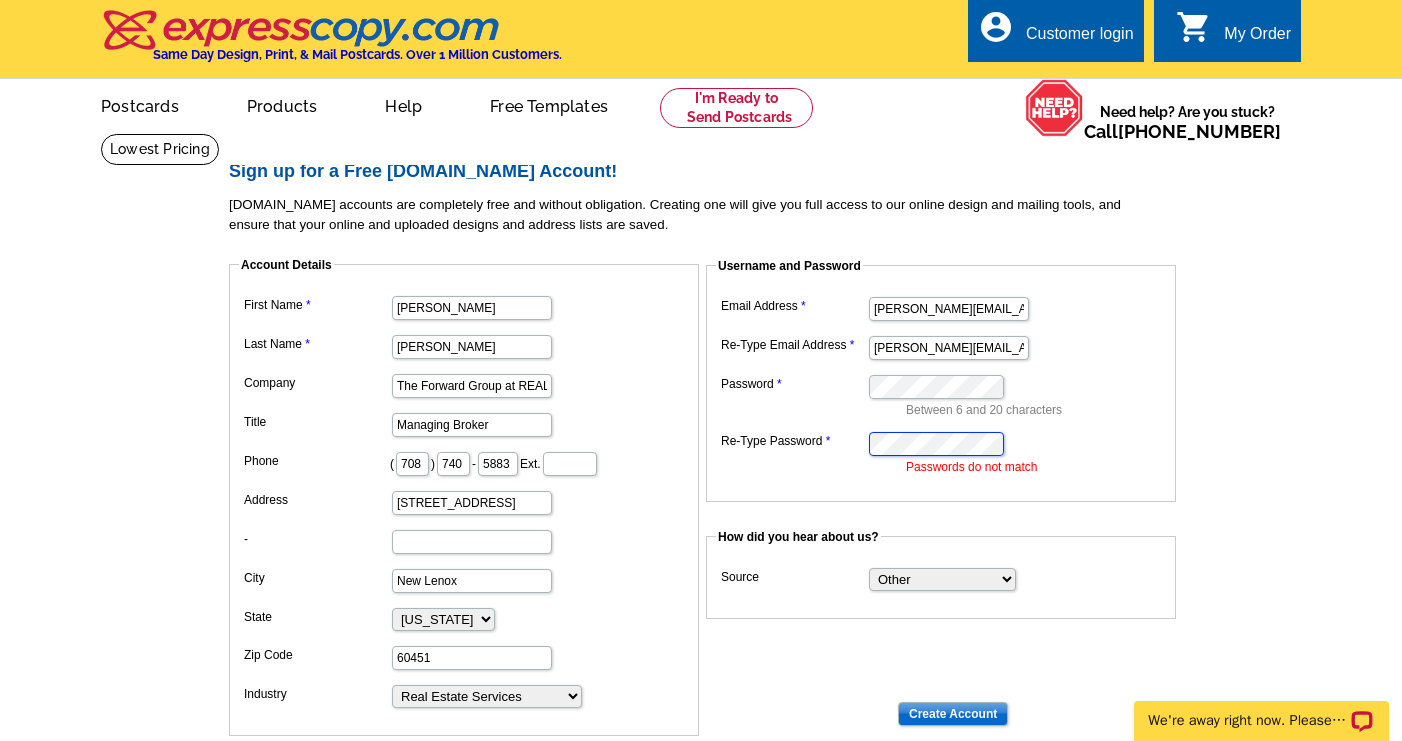 scroll, scrollTop: 0, scrollLeft: 0, axis: both 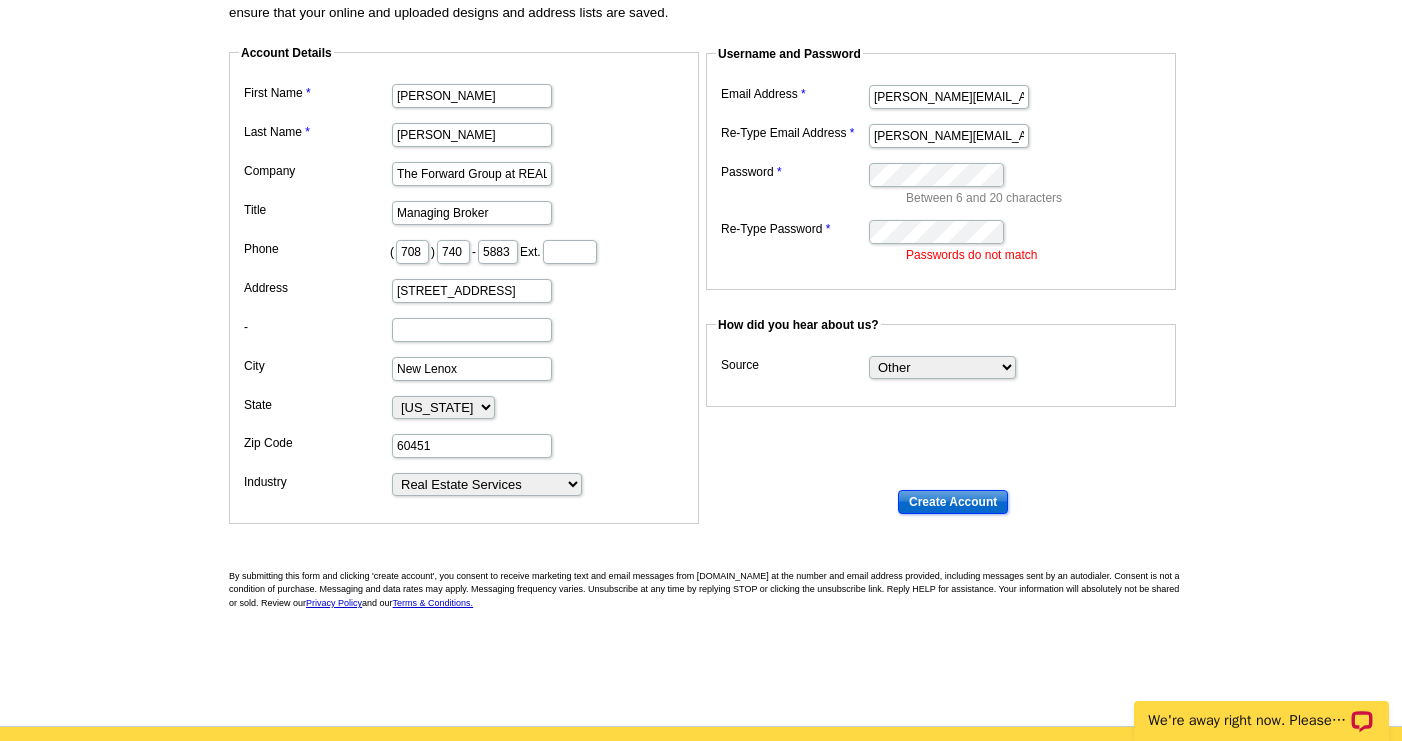 click on "Create Account" at bounding box center [953, 502] 